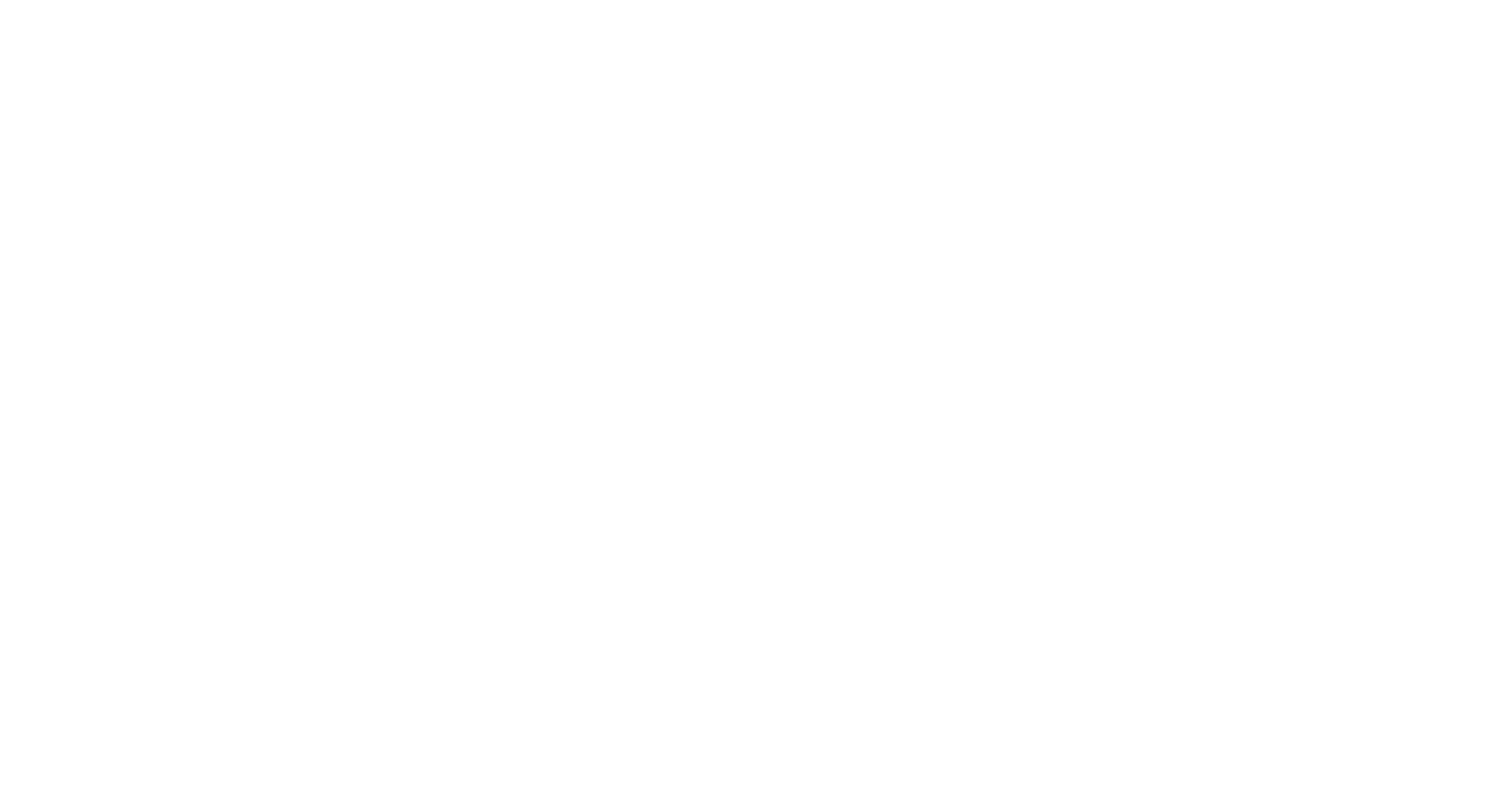 scroll, scrollTop: 0, scrollLeft: 0, axis: both 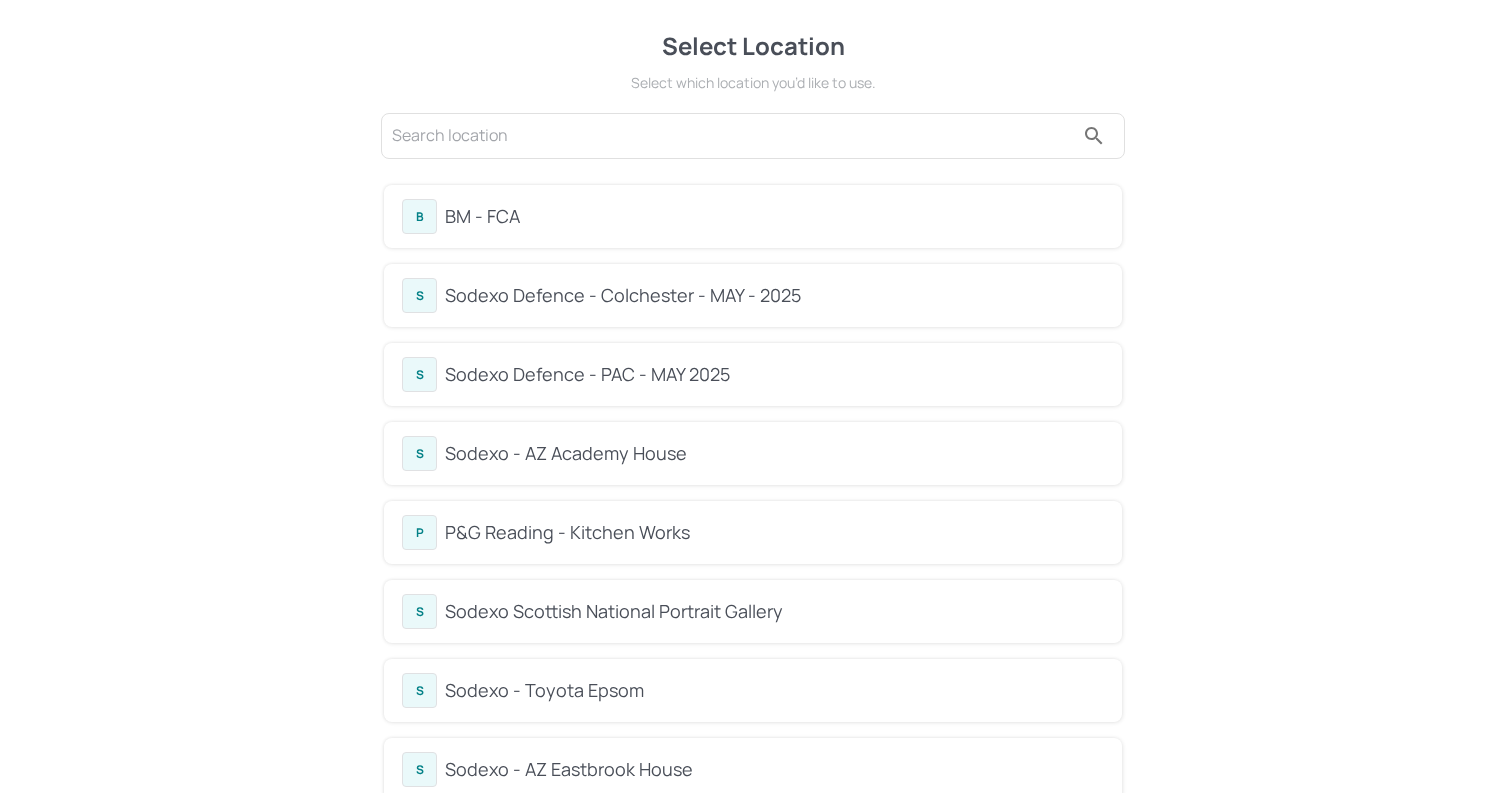 click on "BM - FCA" at bounding box center (774, 216) 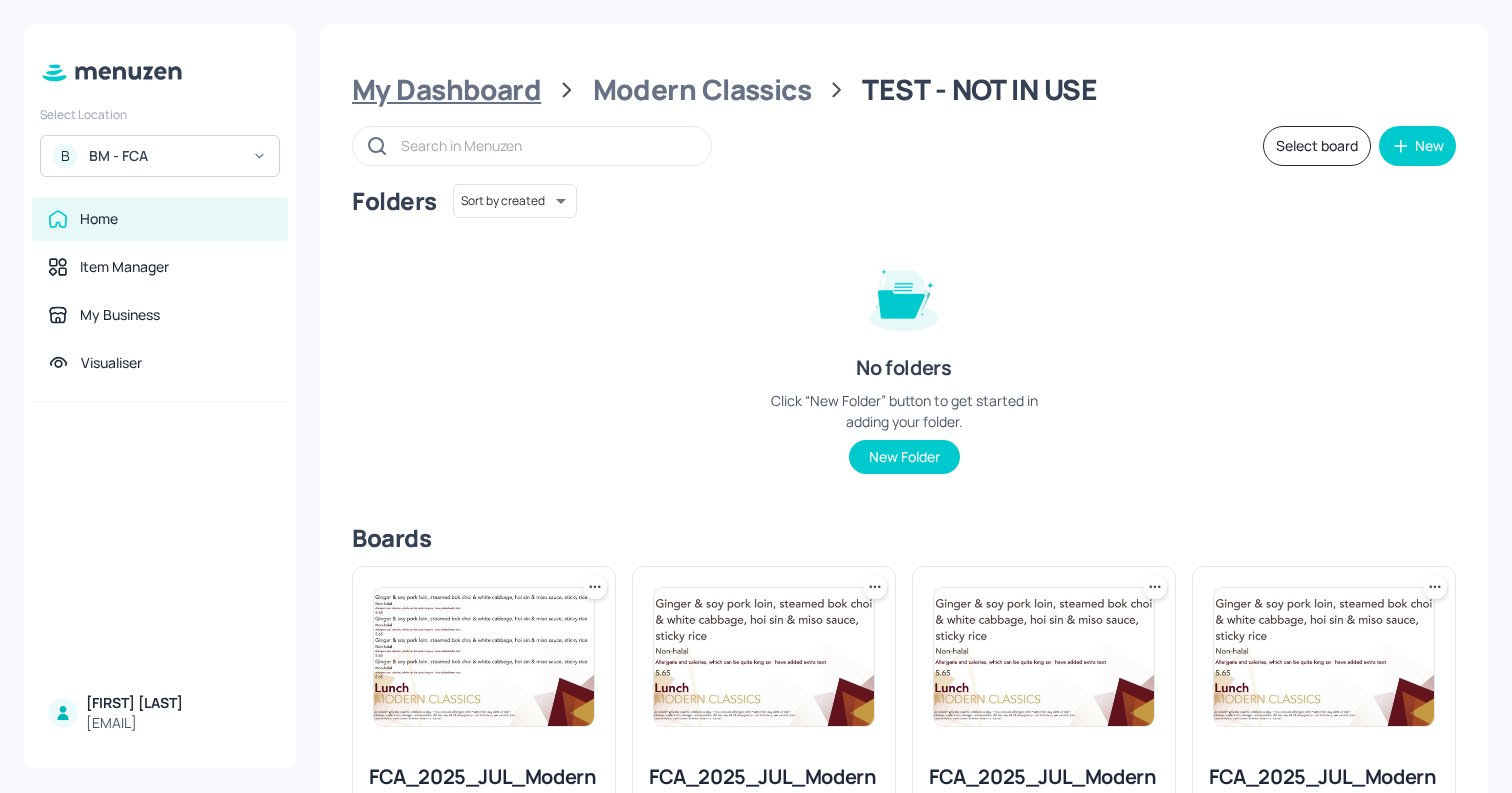 click on "My Dashboard" at bounding box center [446, 90] 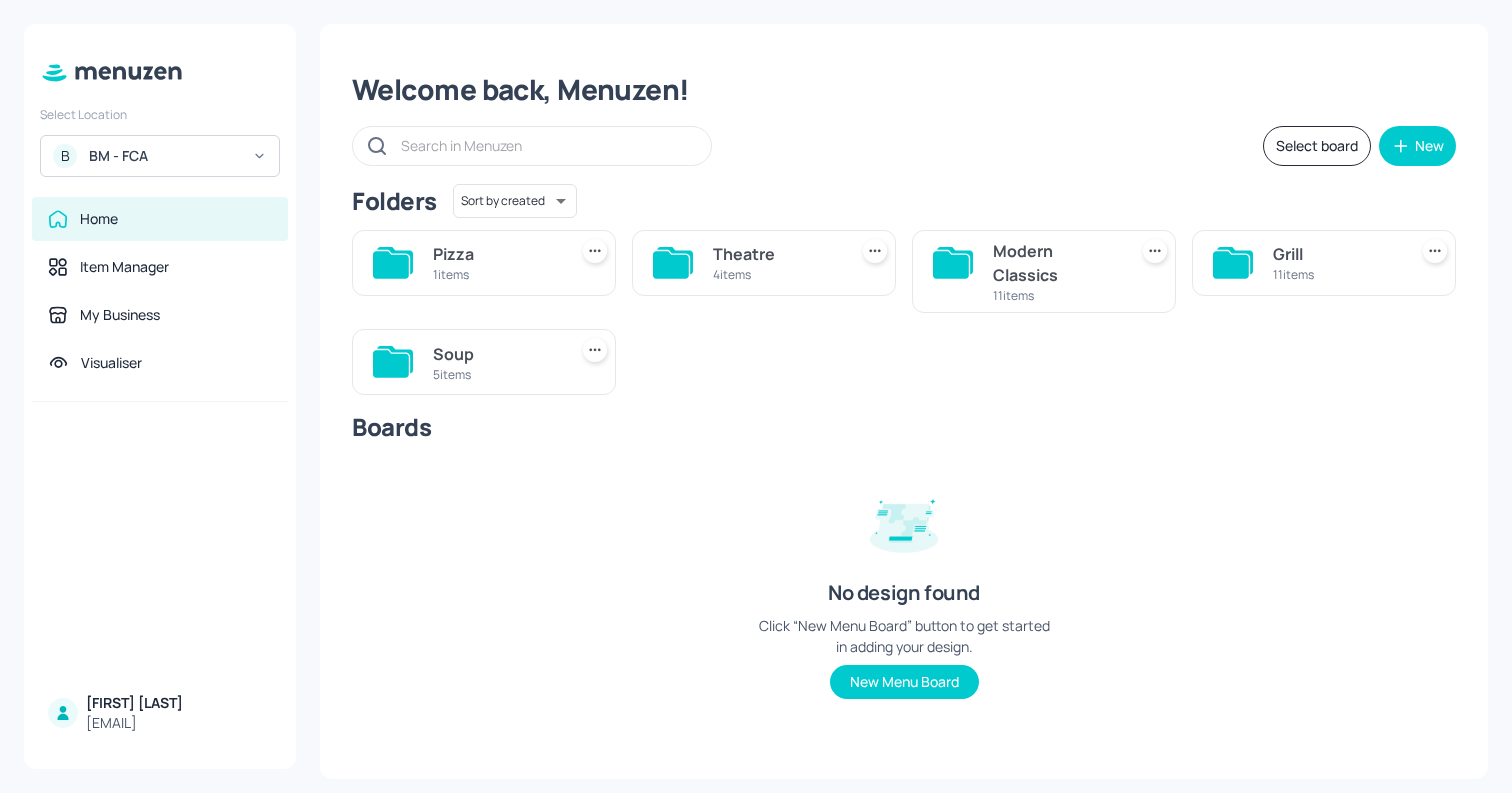 click on "Soup" at bounding box center [496, 354] 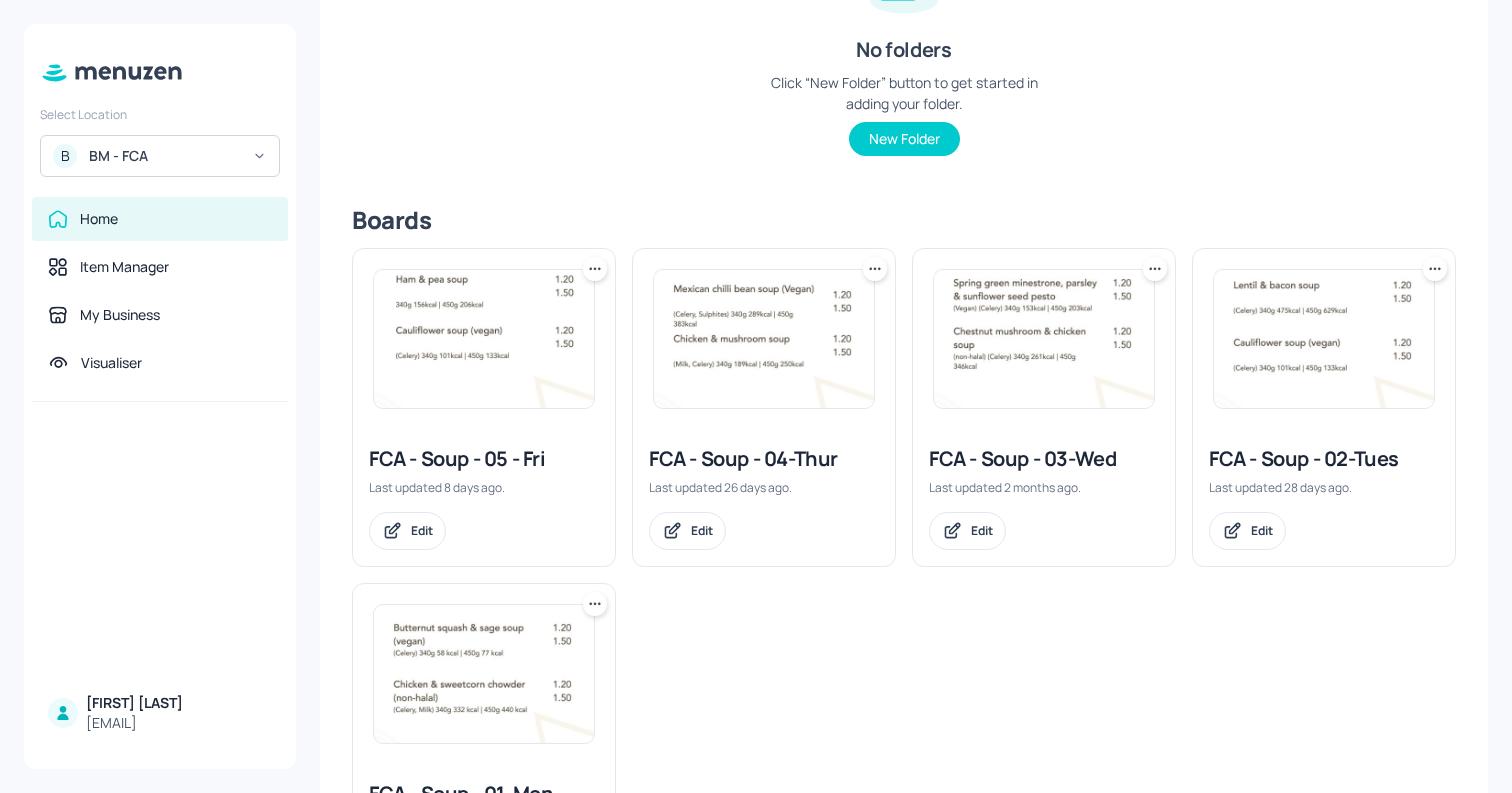 scroll, scrollTop: 330, scrollLeft: 0, axis: vertical 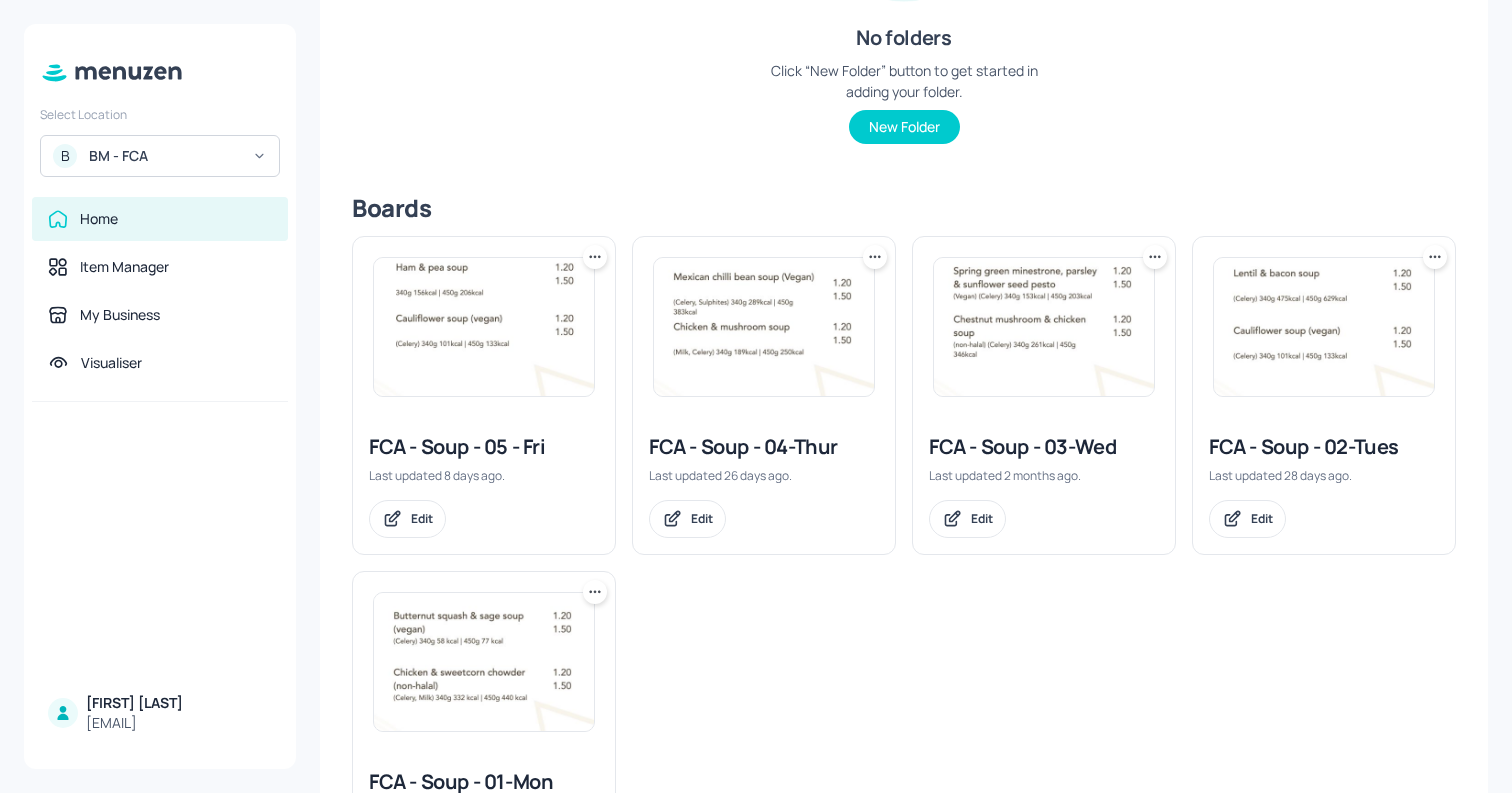 click at bounding box center [1324, 327] 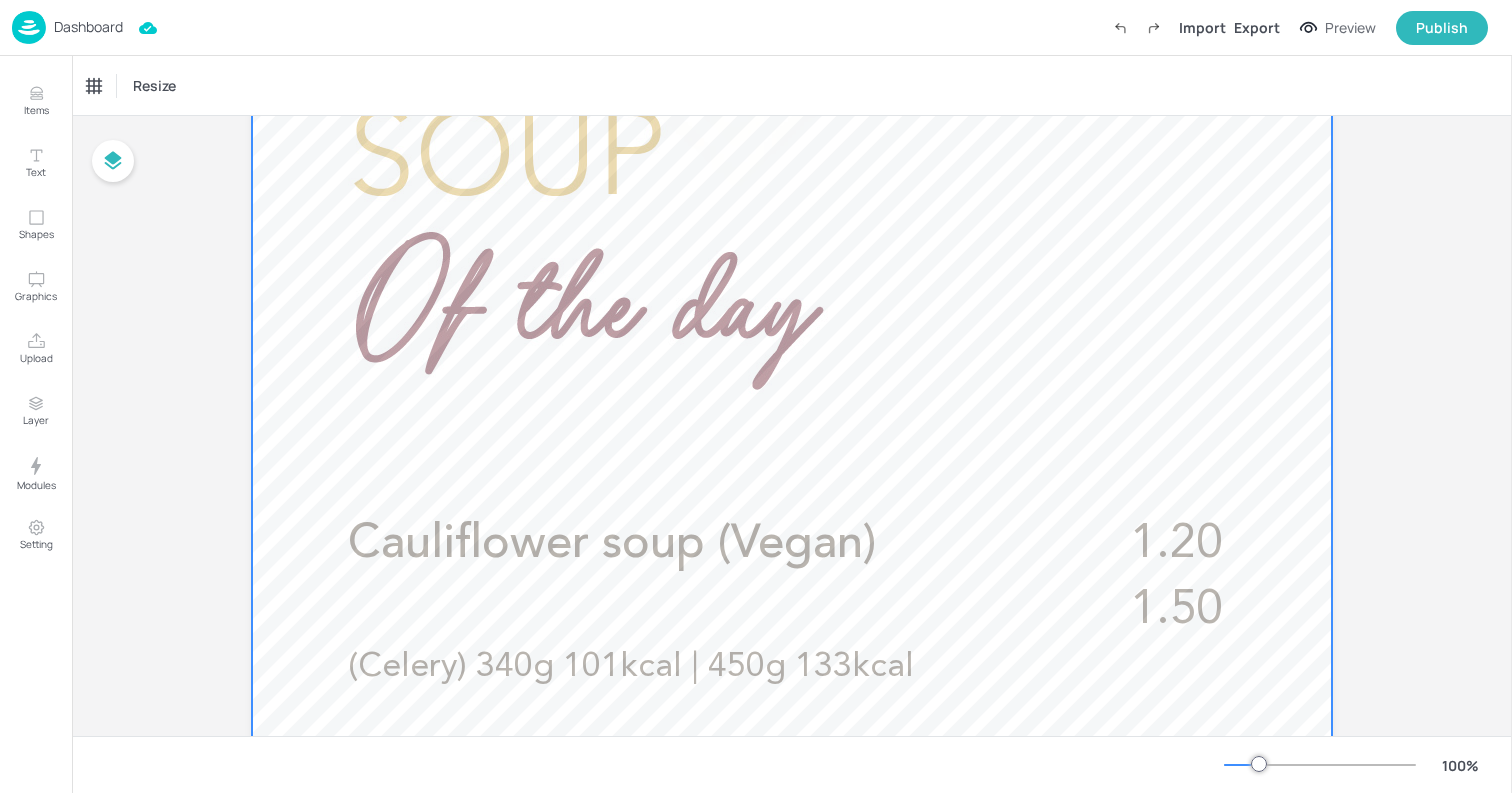 scroll, scrollTop: 0, scrollLeft: 0, axis: both 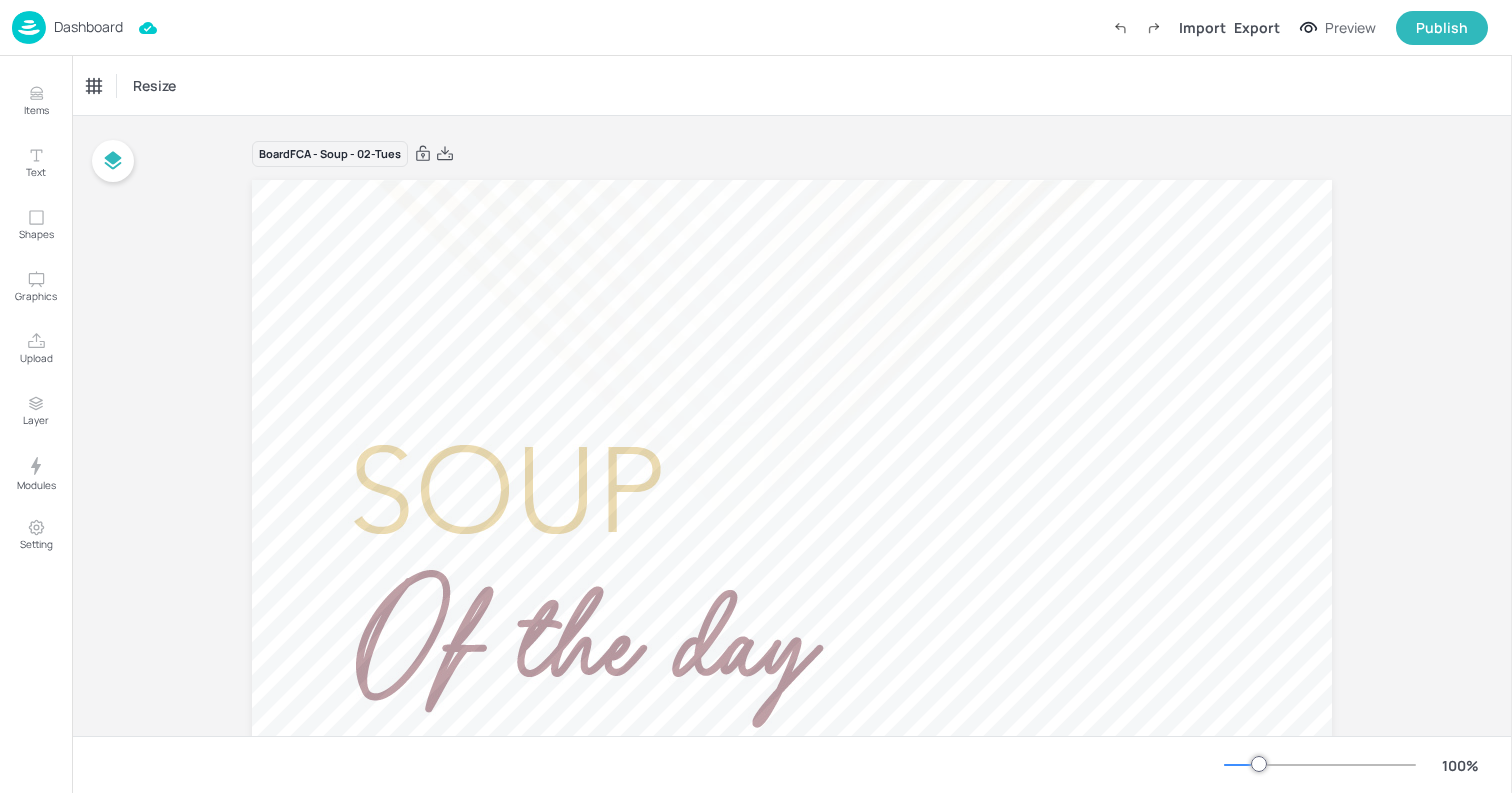 click on "Dashboard" at bounding box center (88, 27) 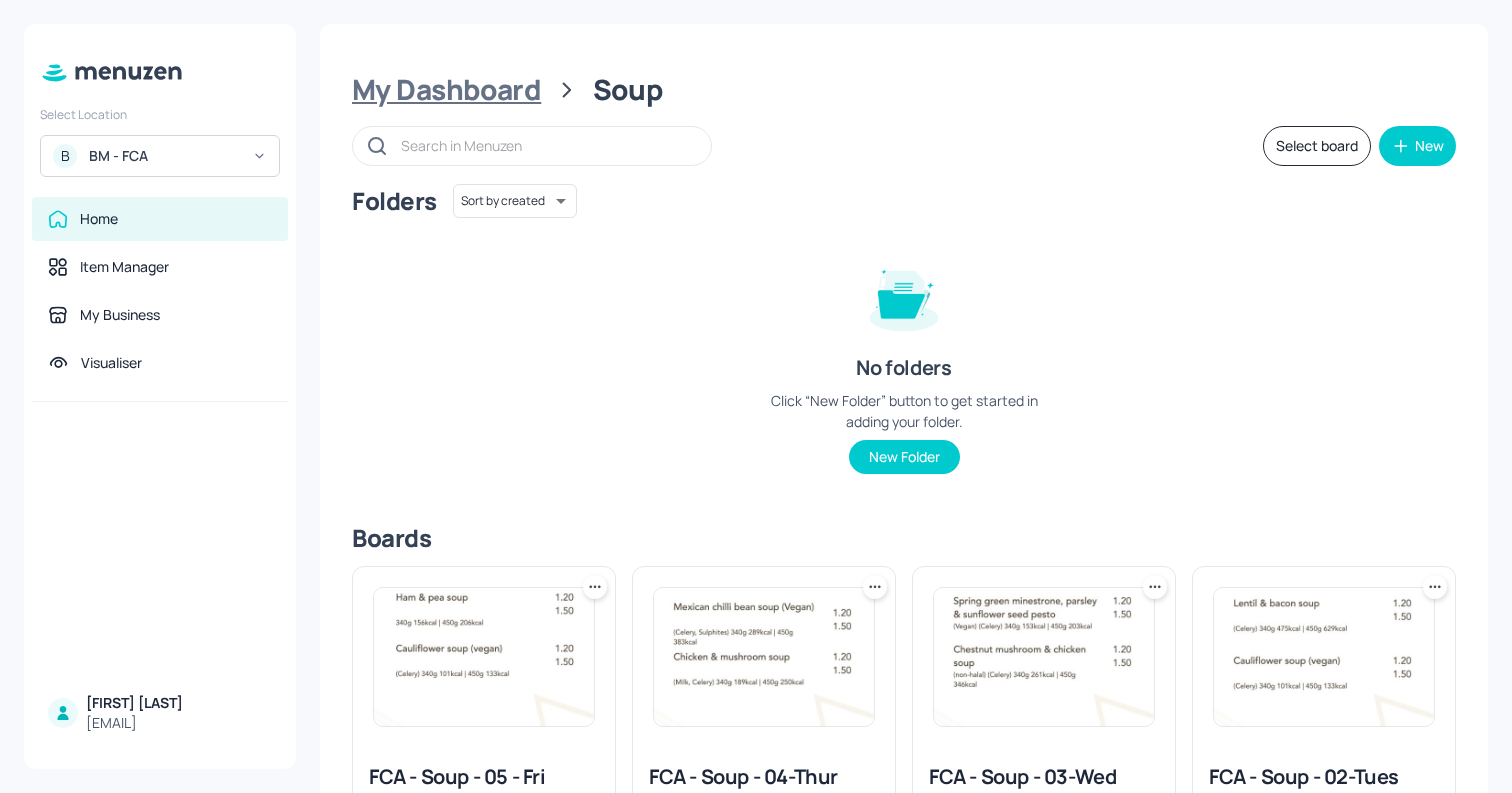 click on "My Dashboard" at bounding box center [446, 90] 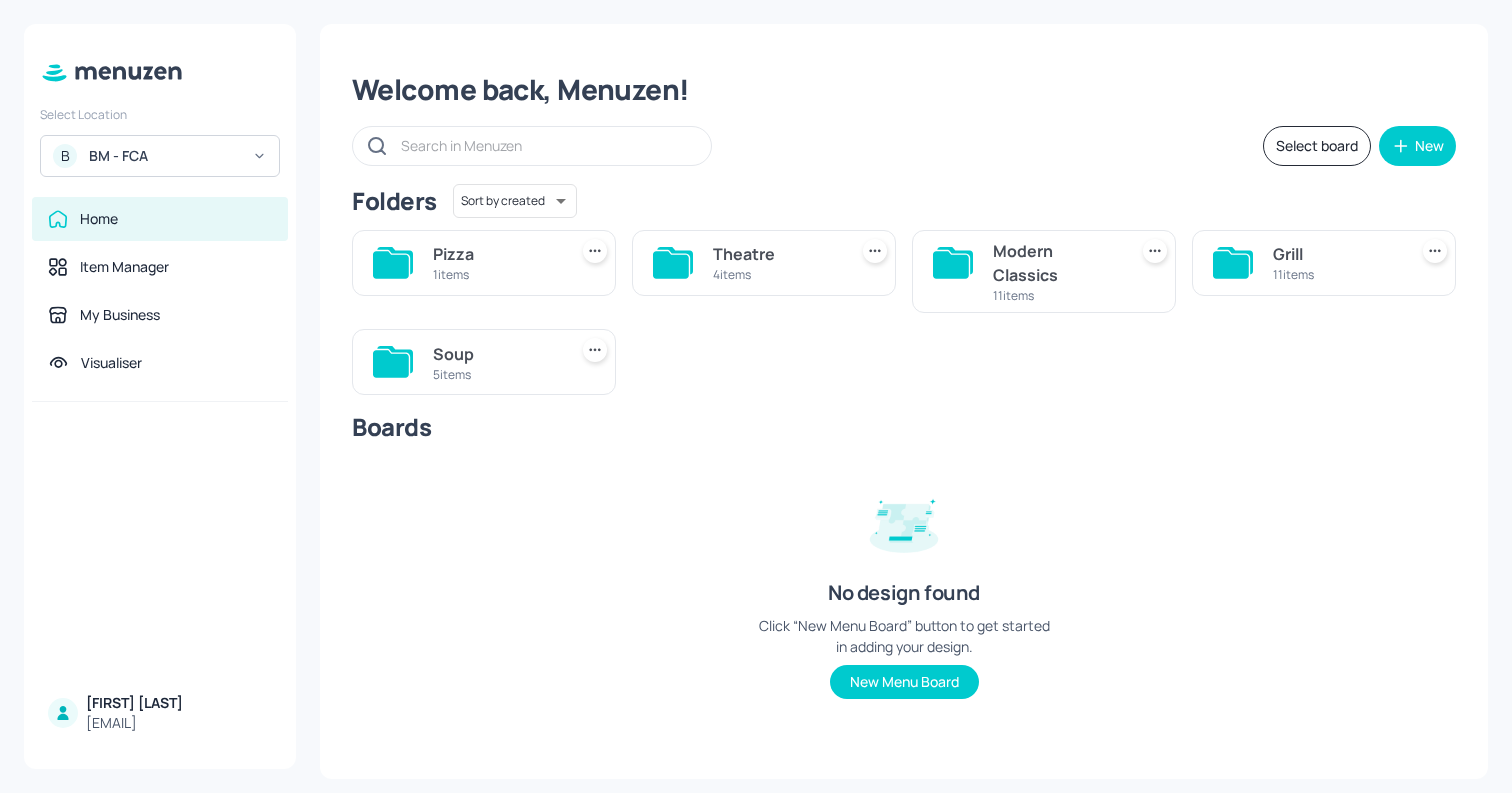 click on "Modern Classics" at bounding box center [1056, 263] 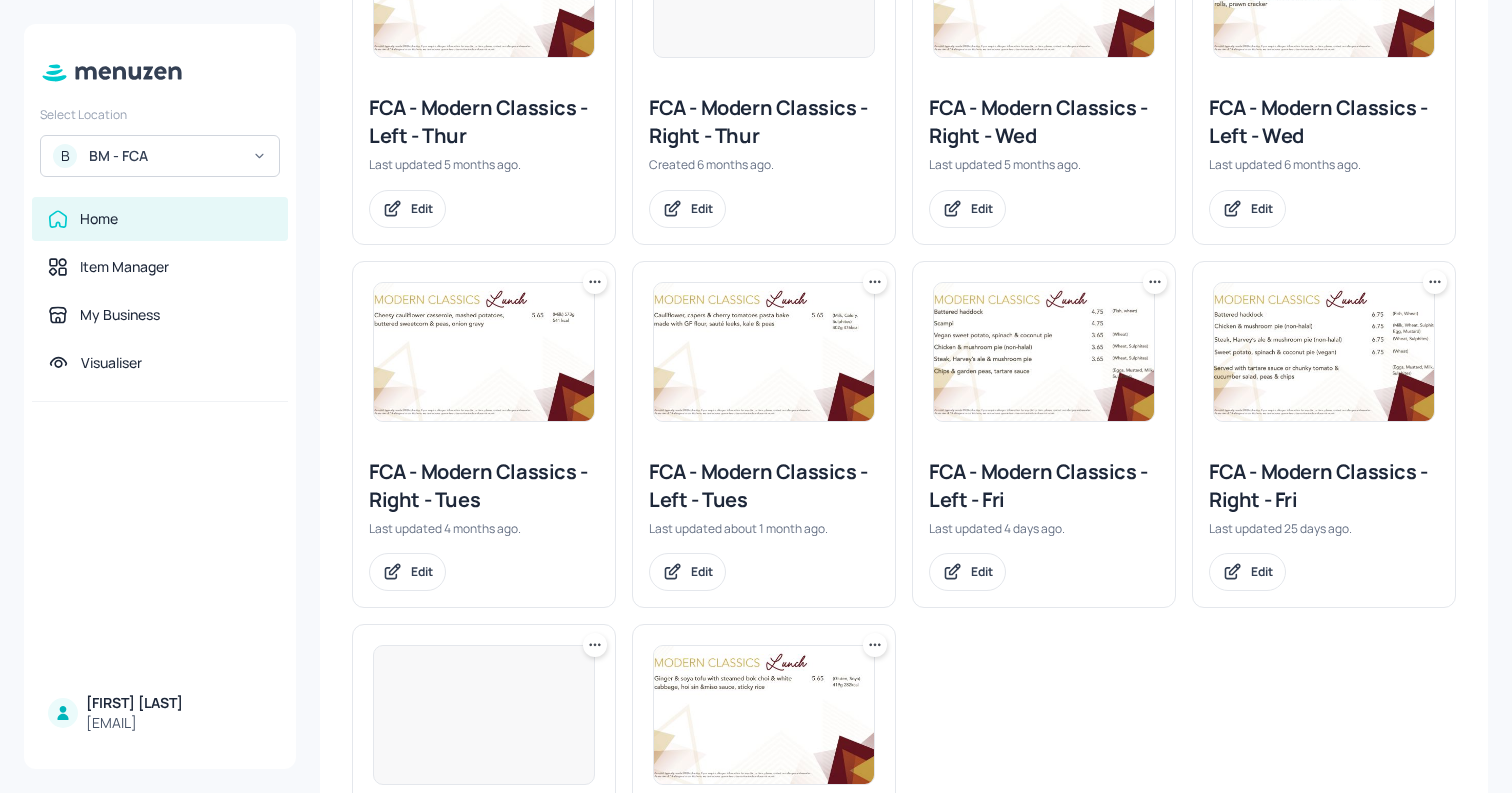 scroll, scrollTop: 468, scrollLeft: 0, axis: vertical 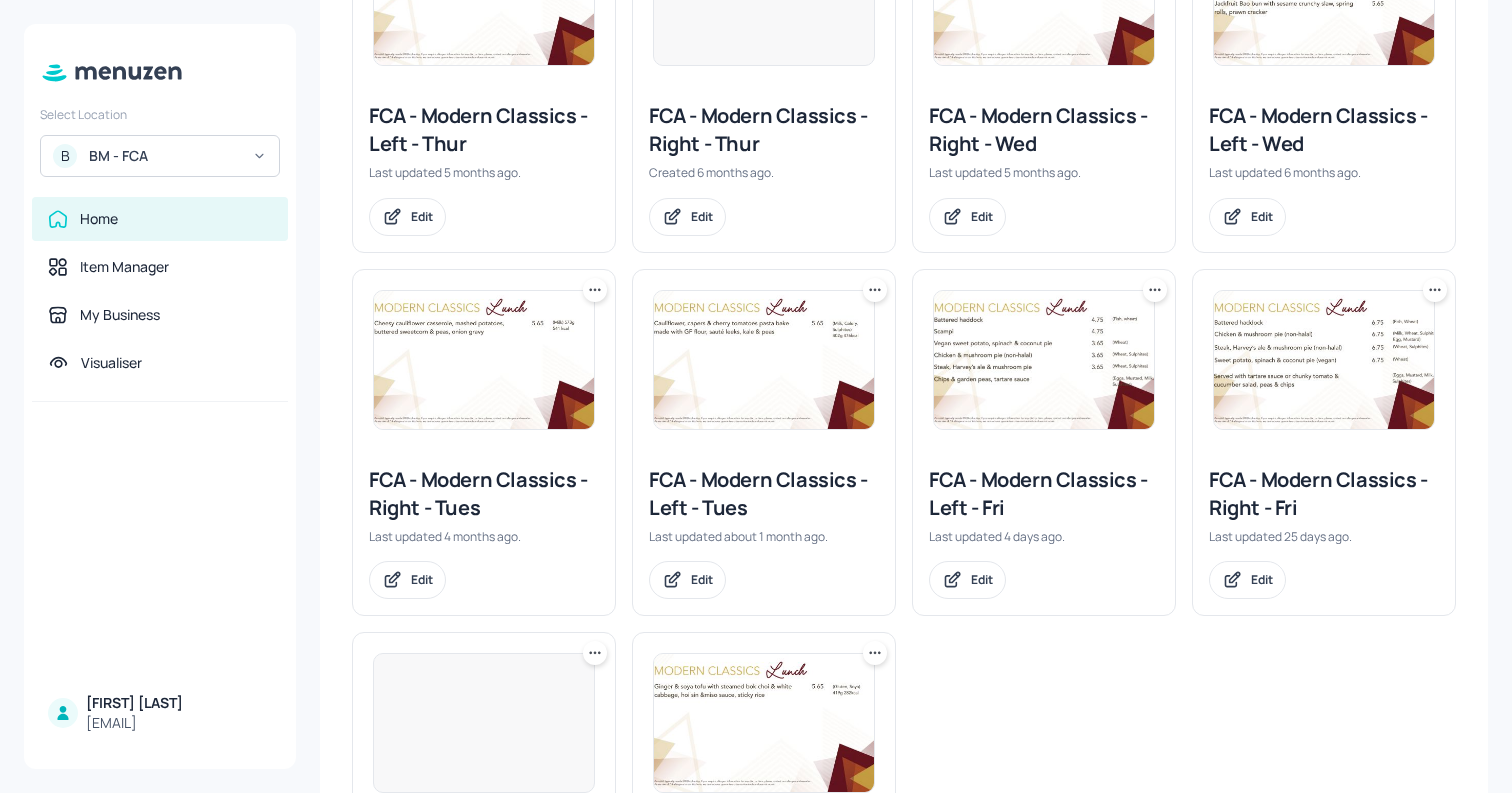 click at bounding box center [484, 360] 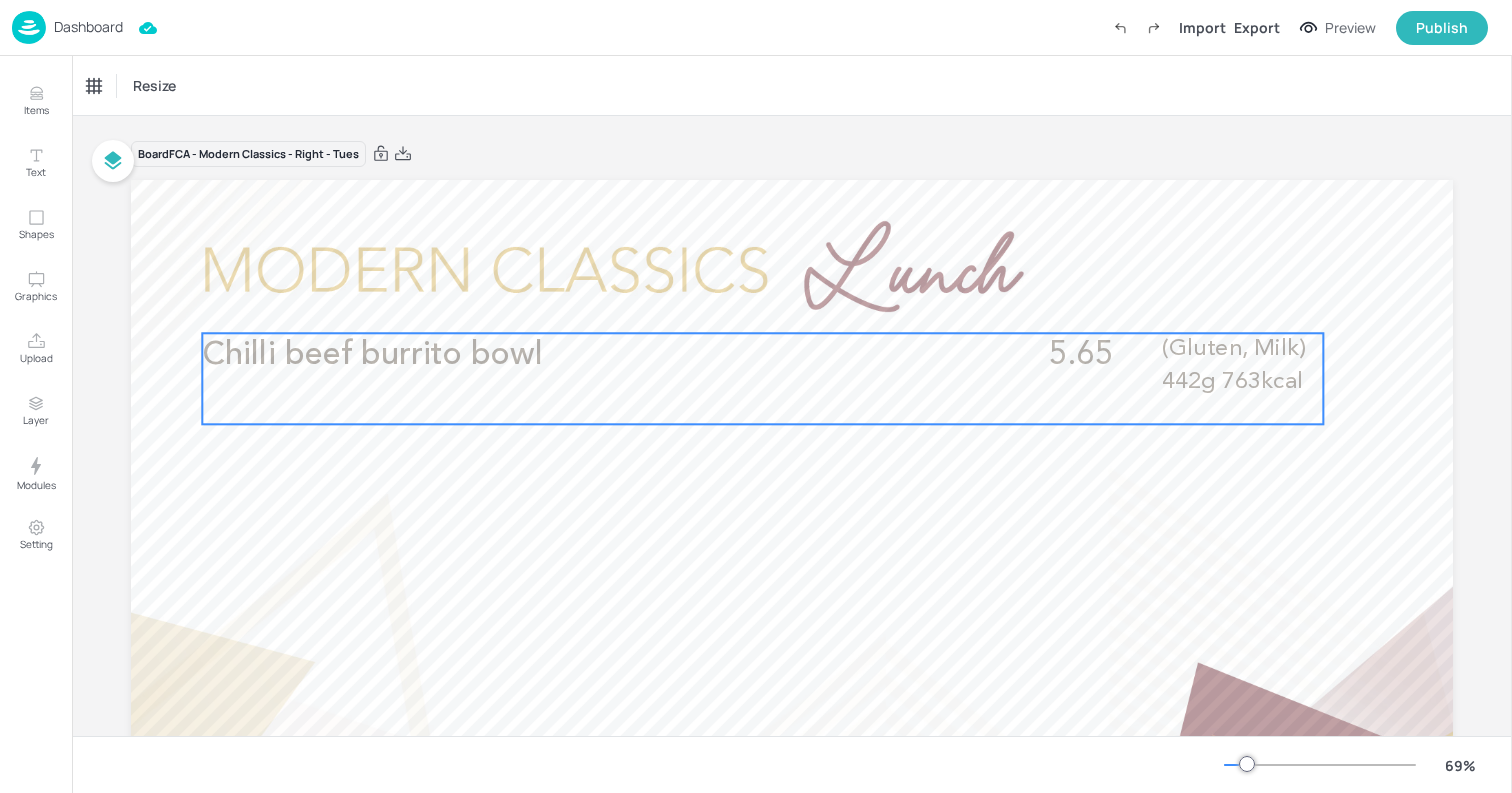 click on "Chilli beef burrito bowl" at bounding box center (608, 355) 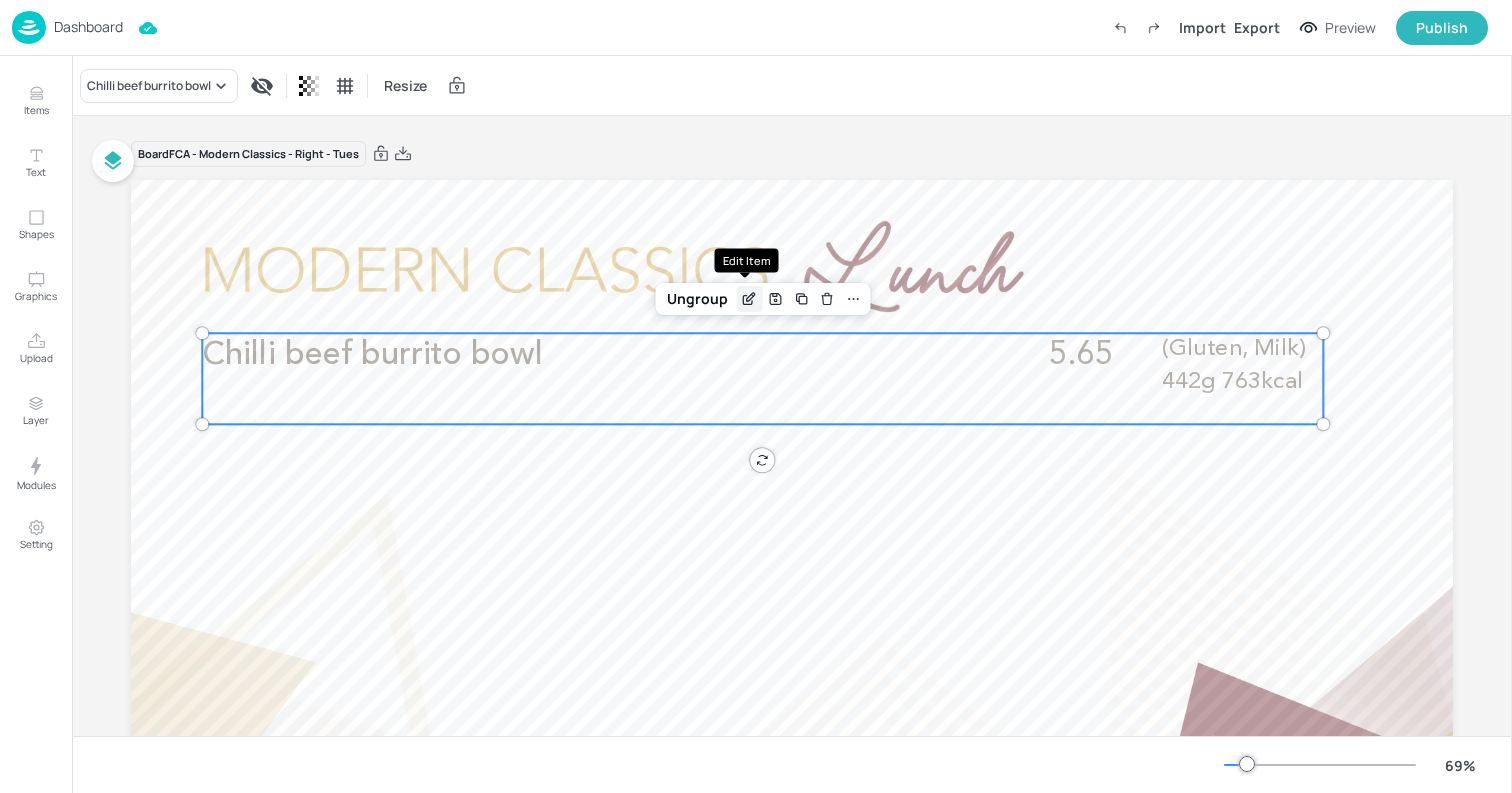 click 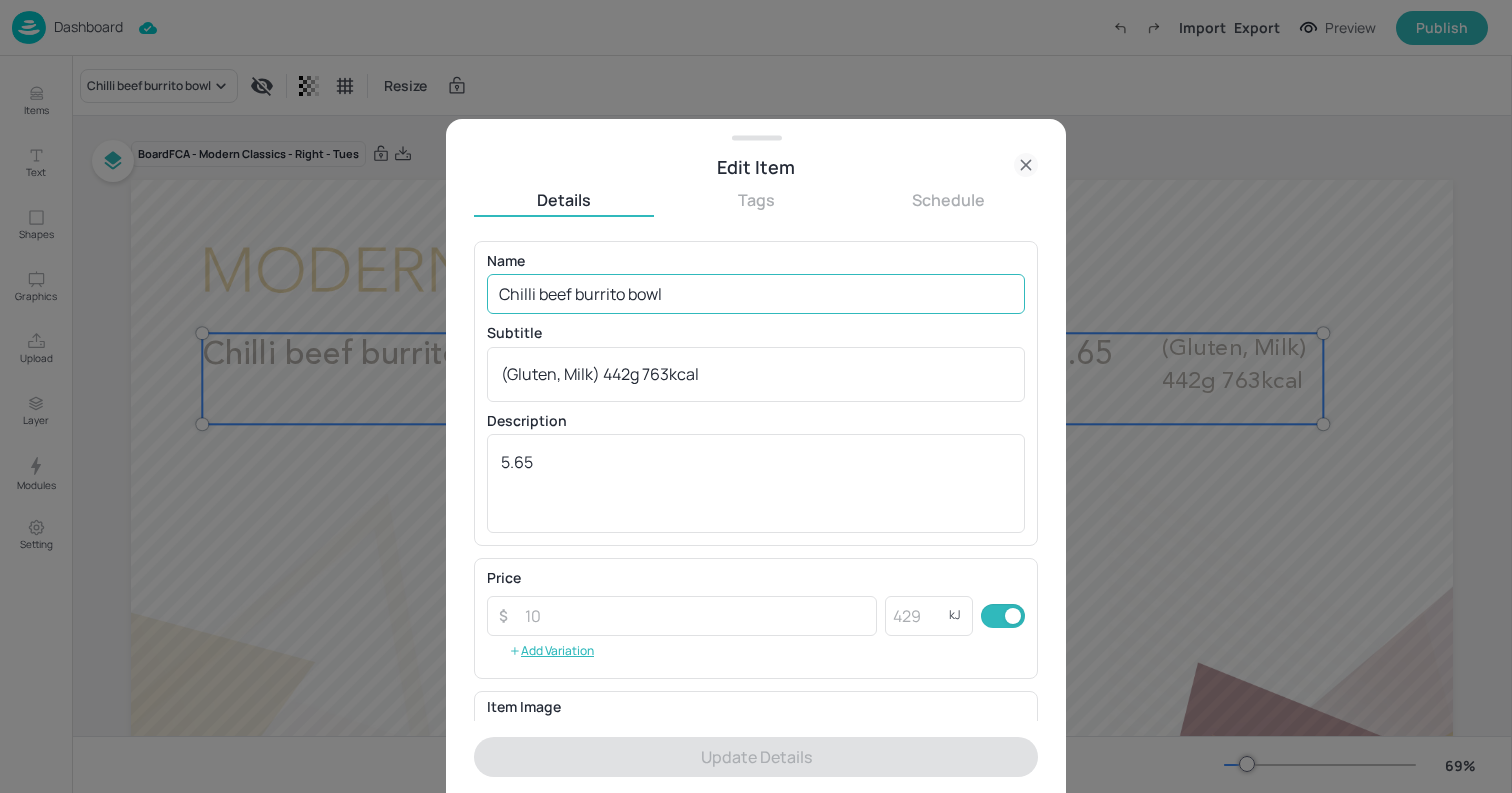 click on "Chilli beef burrito bowl" at bounding box center (756, 294) 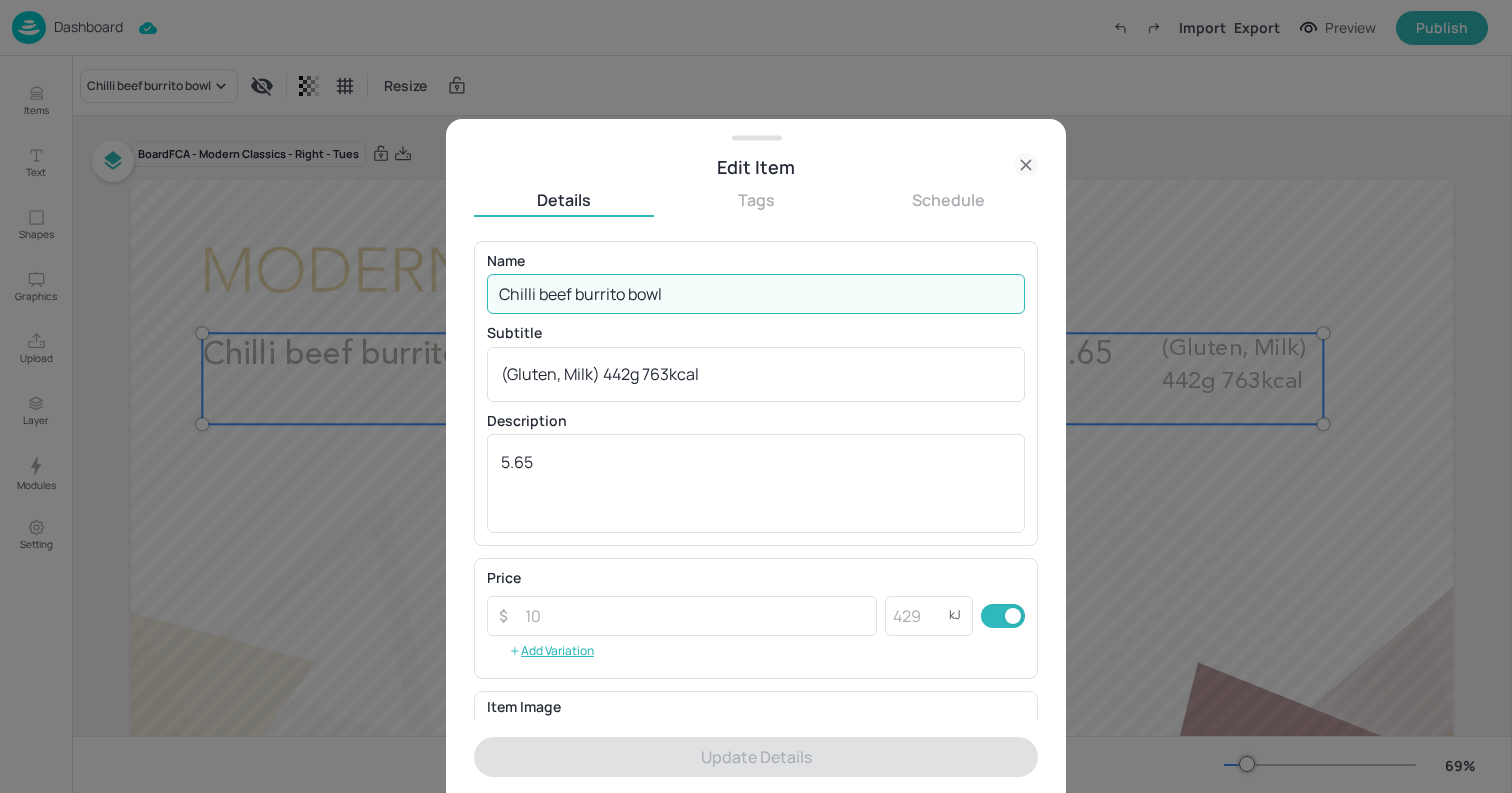 click on "Chilli beef burrito bowl" at bounding box center (756, 294) 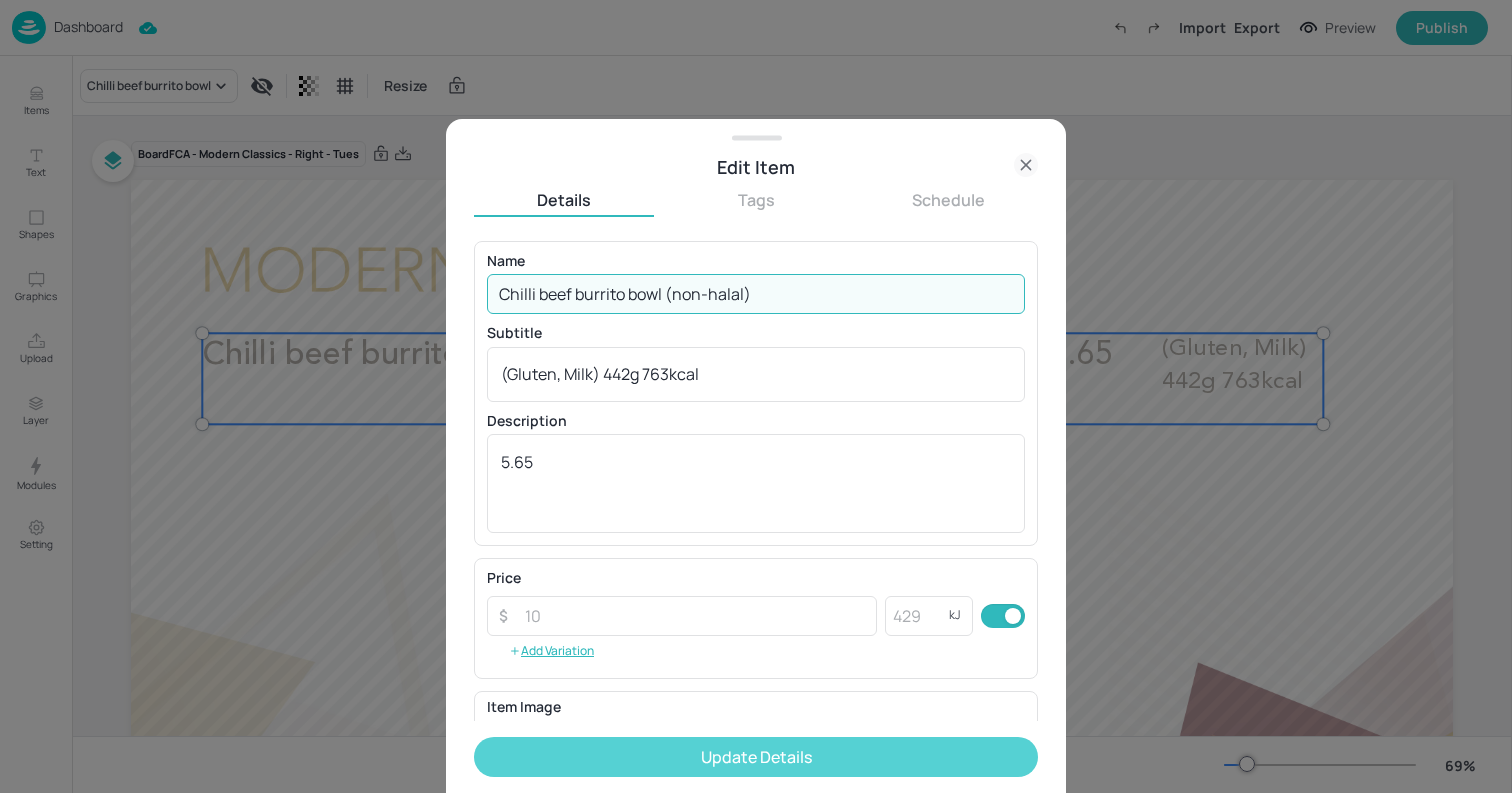 type on "Chilli beef burrito bowl (non-halal)" 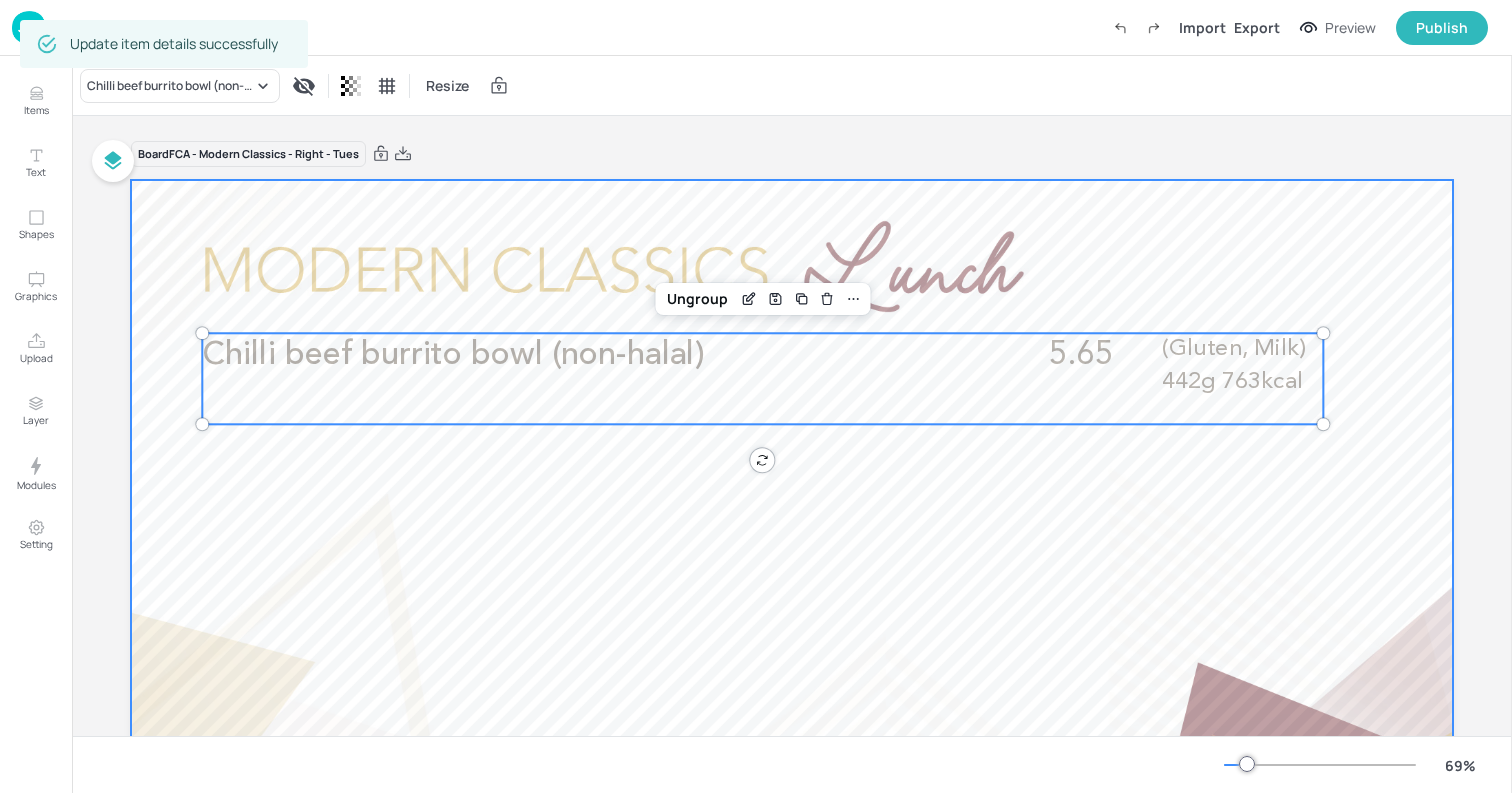 click at bounding box center (792, 552) 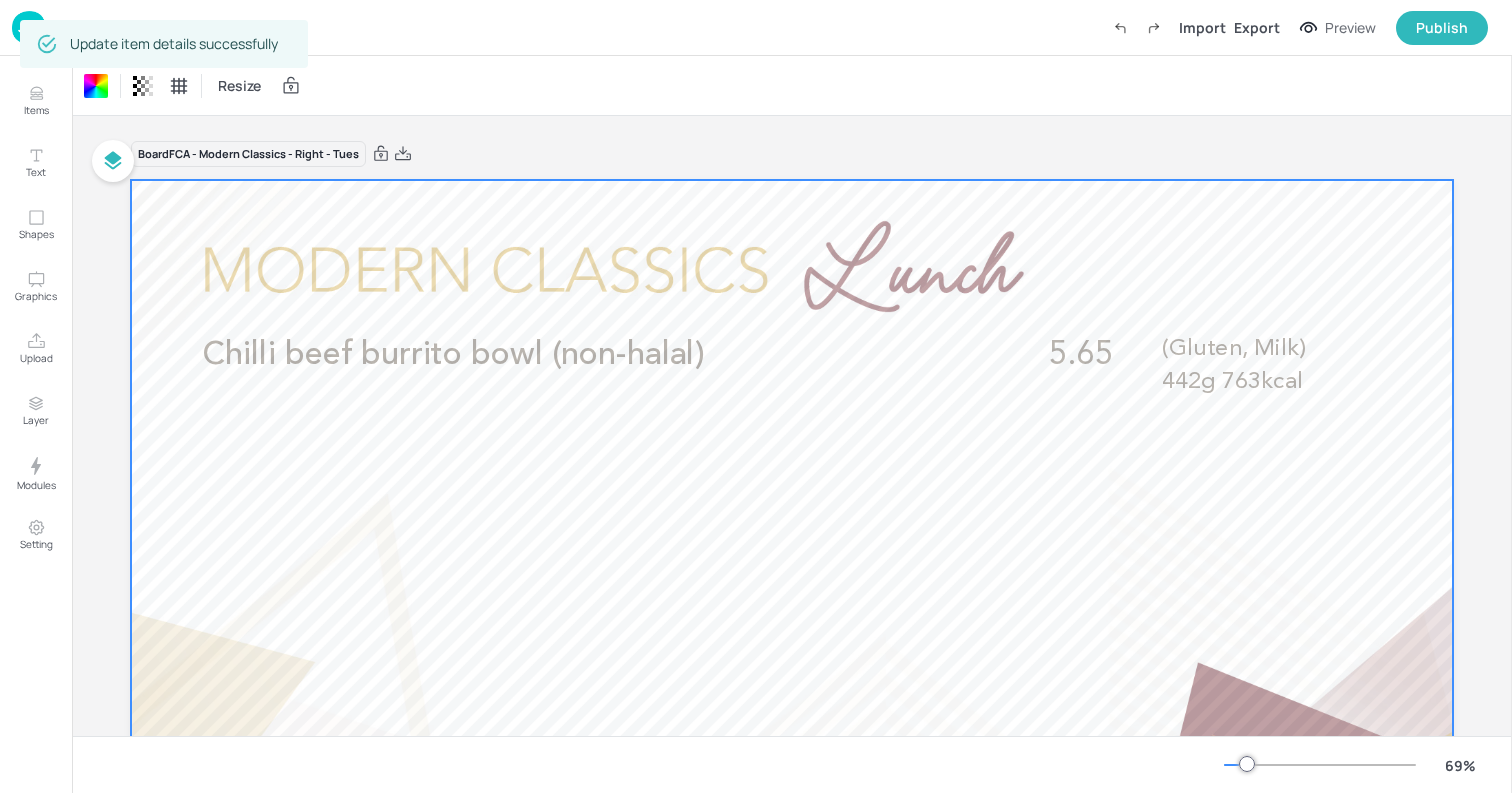 click at bounding box center (29, 27) 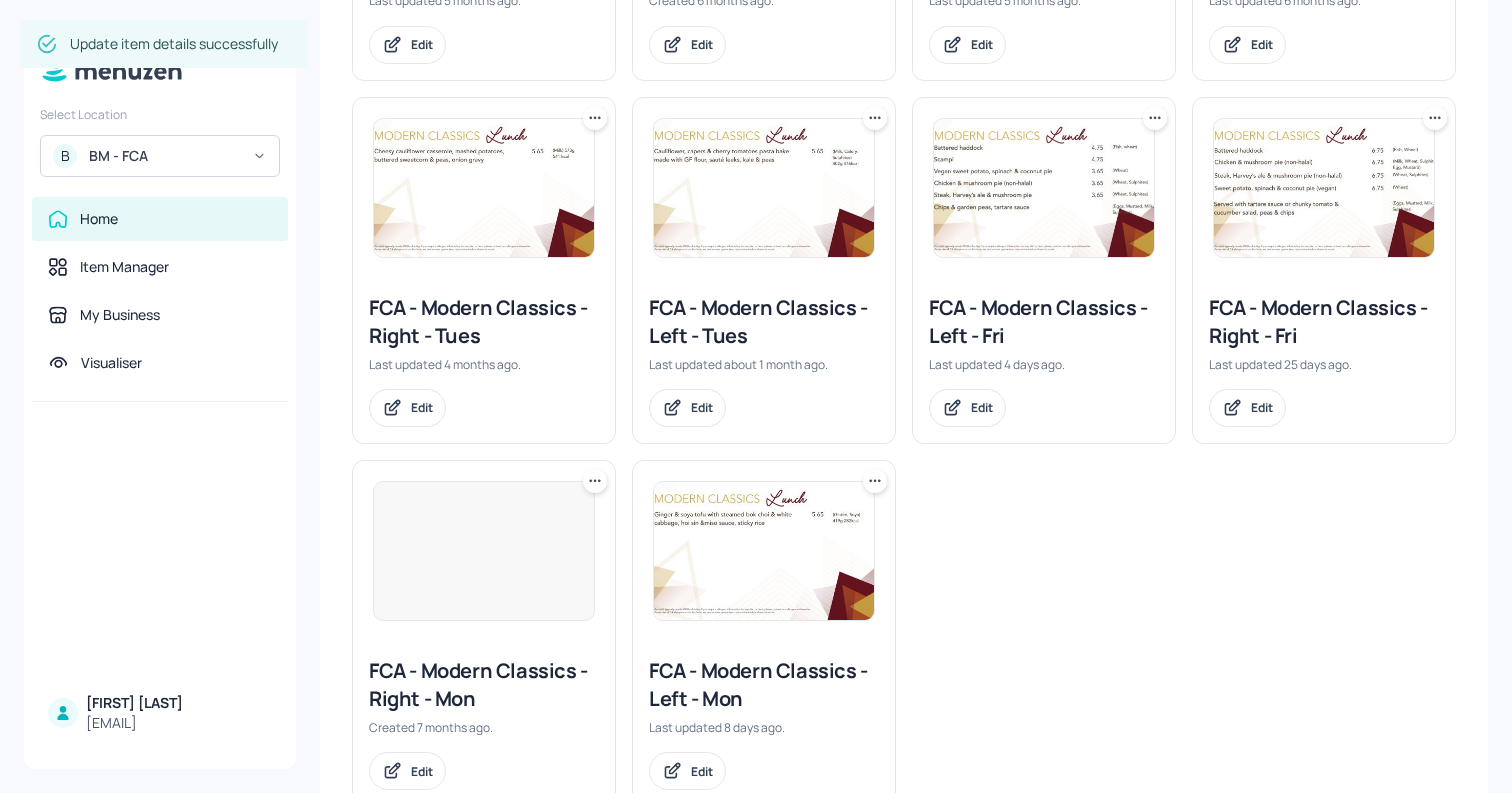 scroll, scrollTop: 702, scrollLeft: 0, axis: vertical 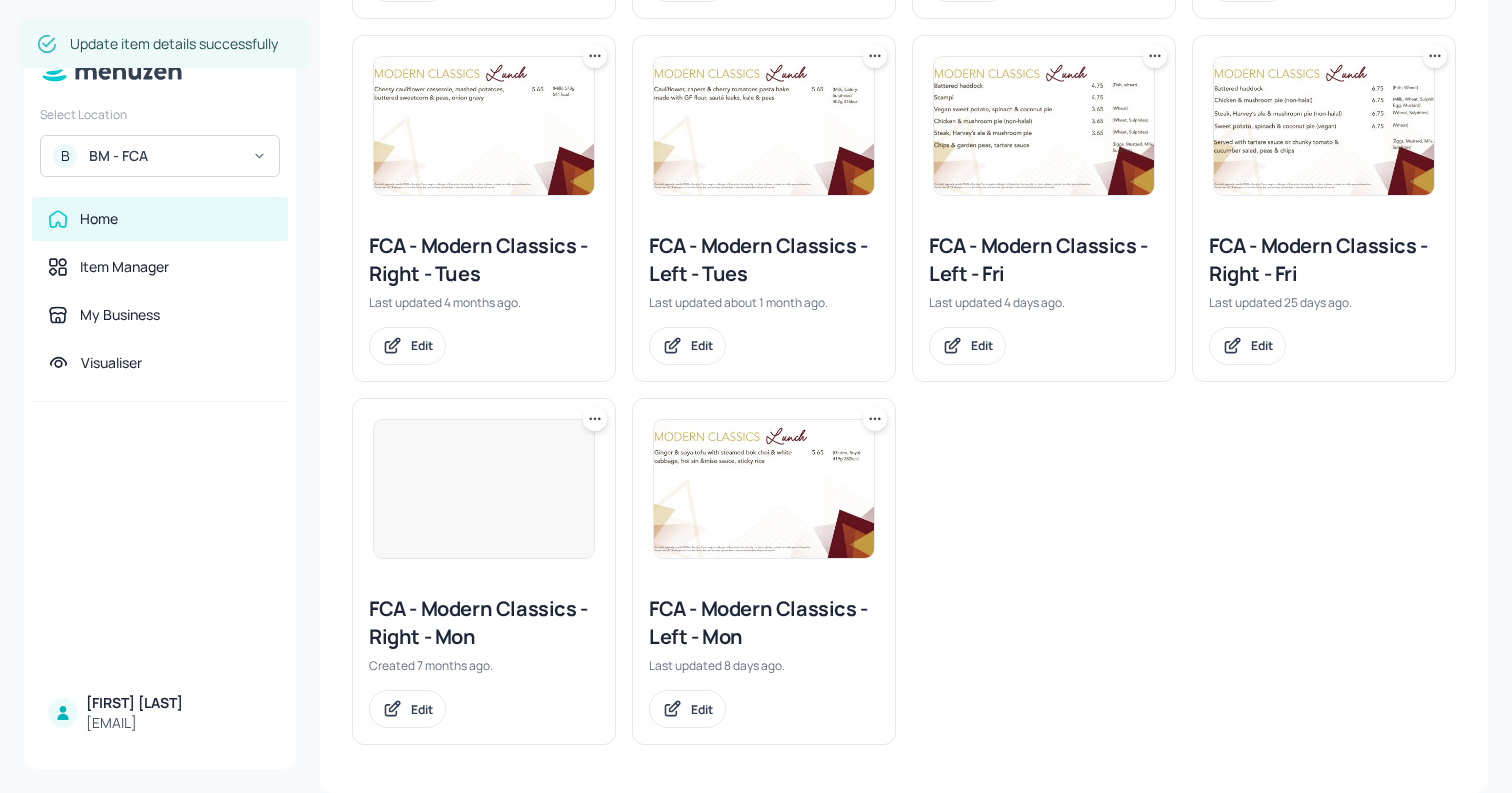 click at bounding box center (764, 126) 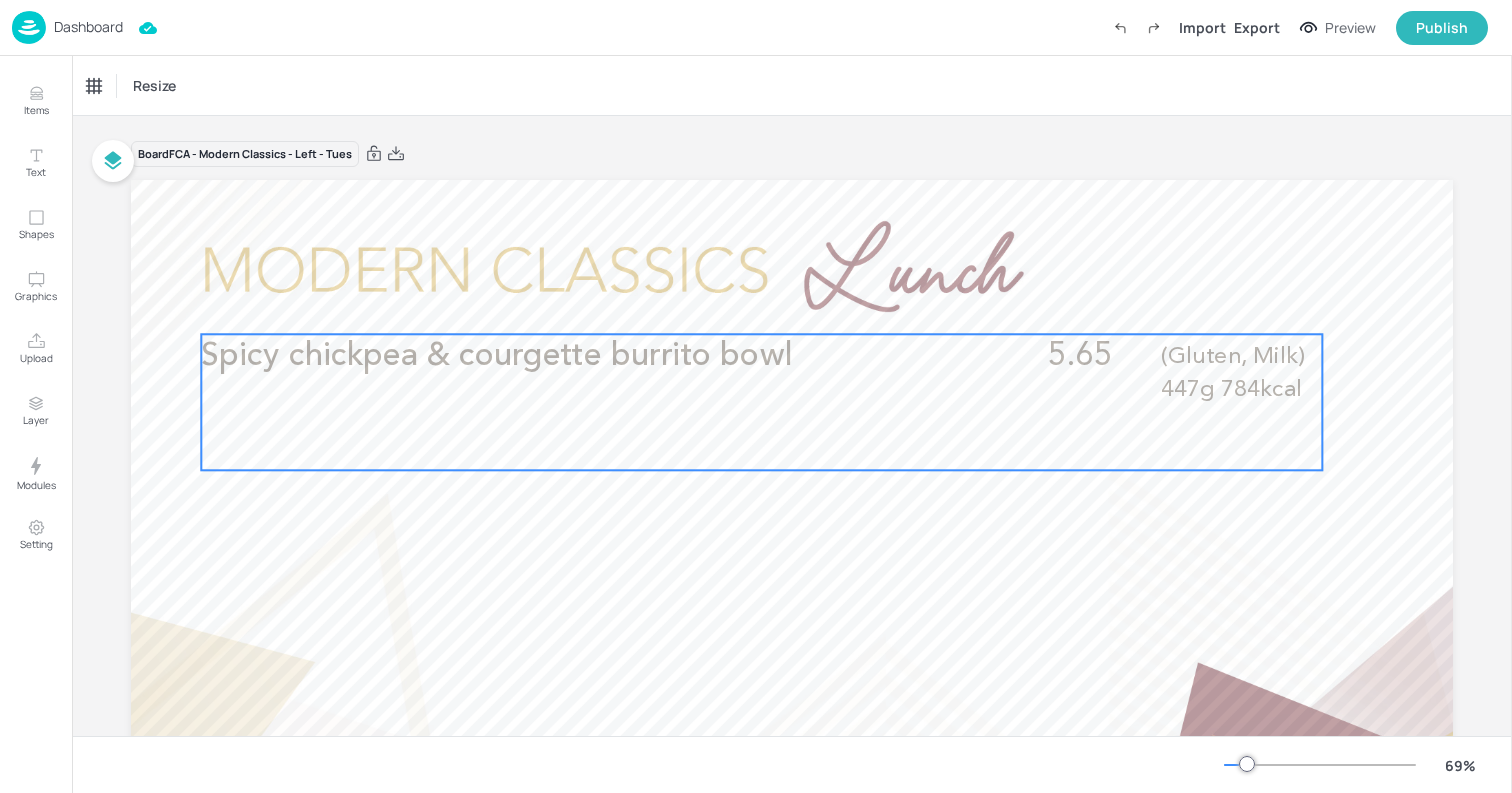 click on "Spicy chickpea & courgette burrito bowl 5.65 (Gluten, Milk) 447g 784kcal" at bounding box center (761, 402) 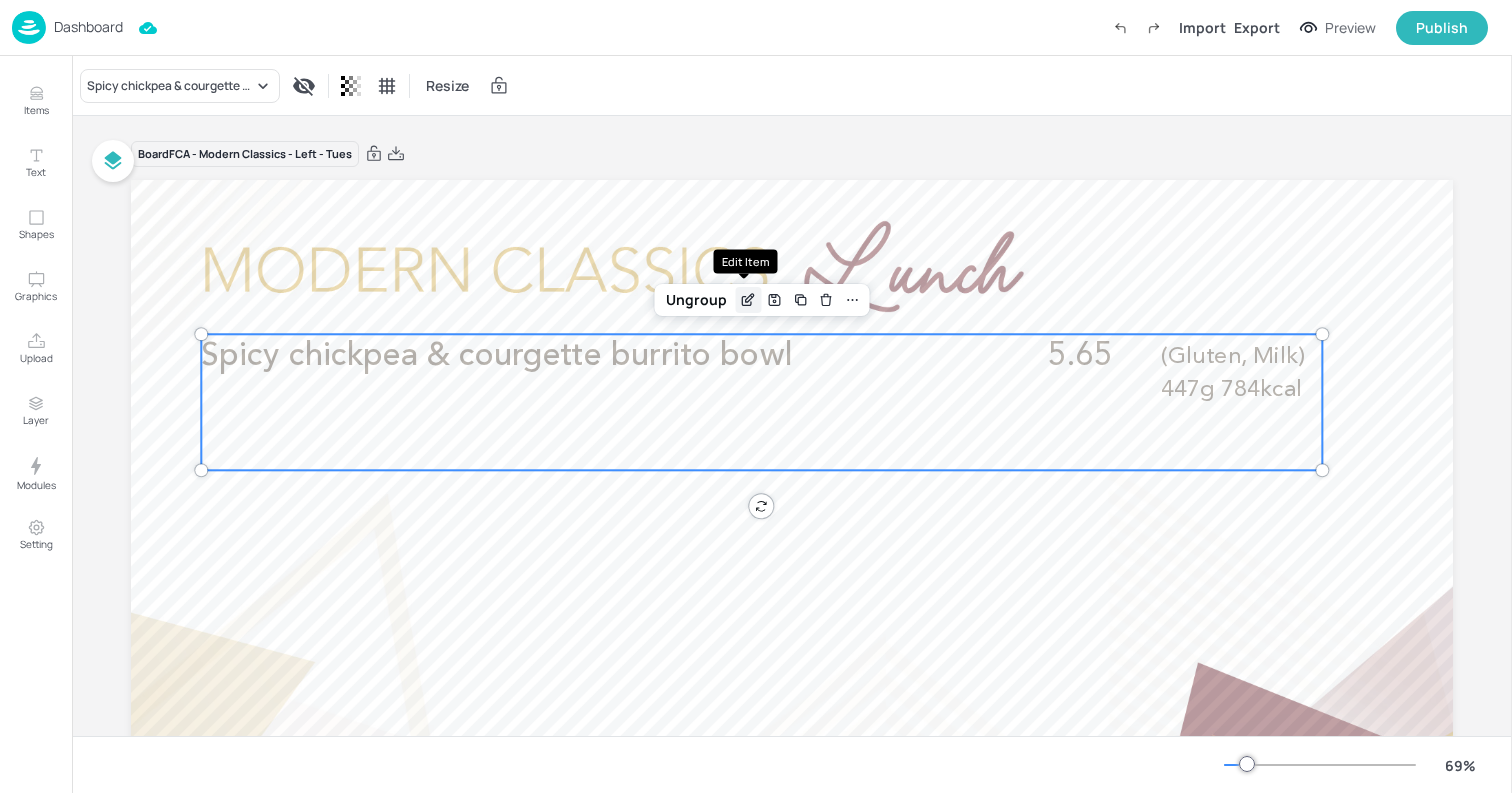 click 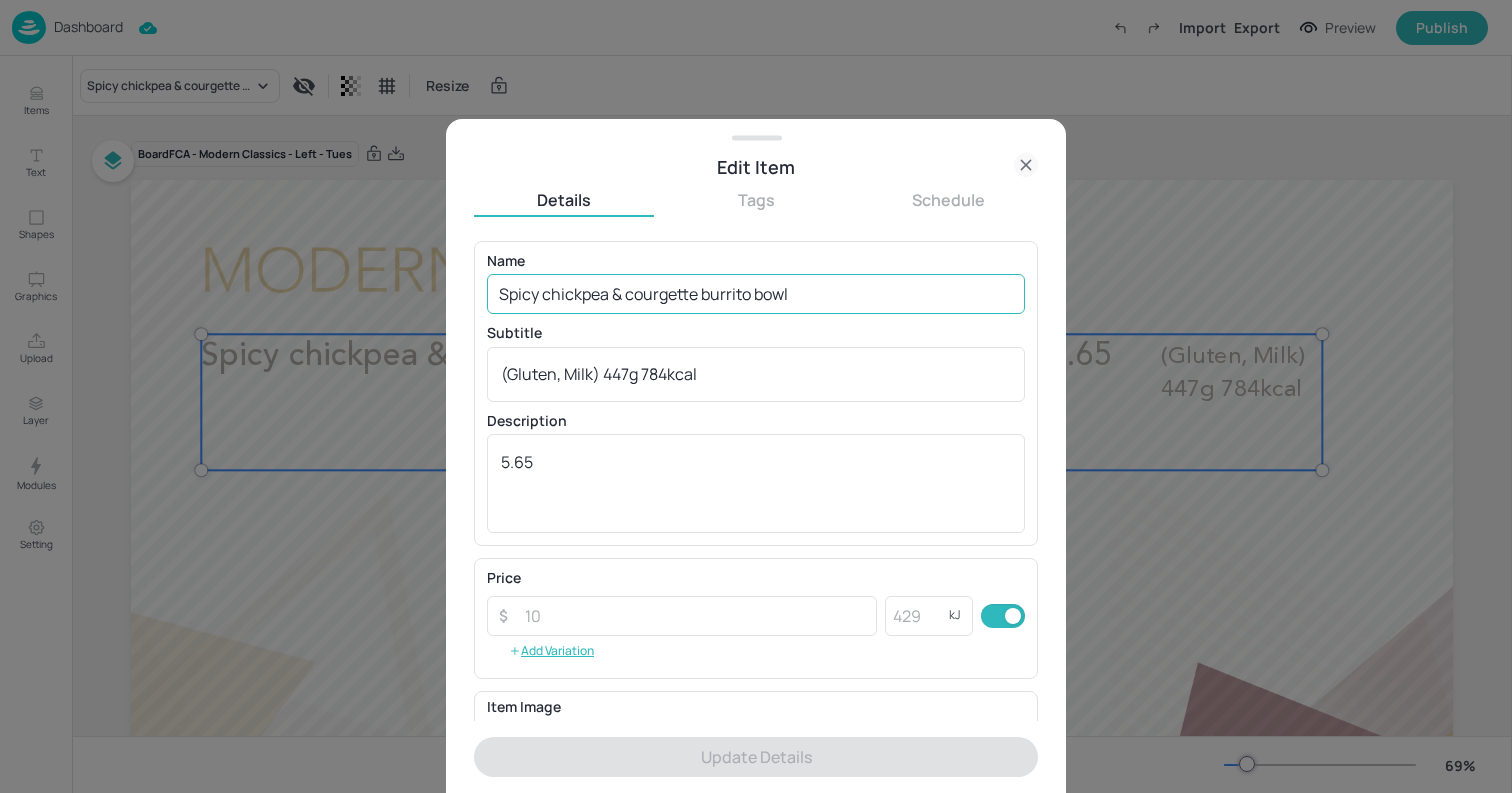 click on "Spicy chickpea & courgette burrito bowl" at bounding box center [756, 294] 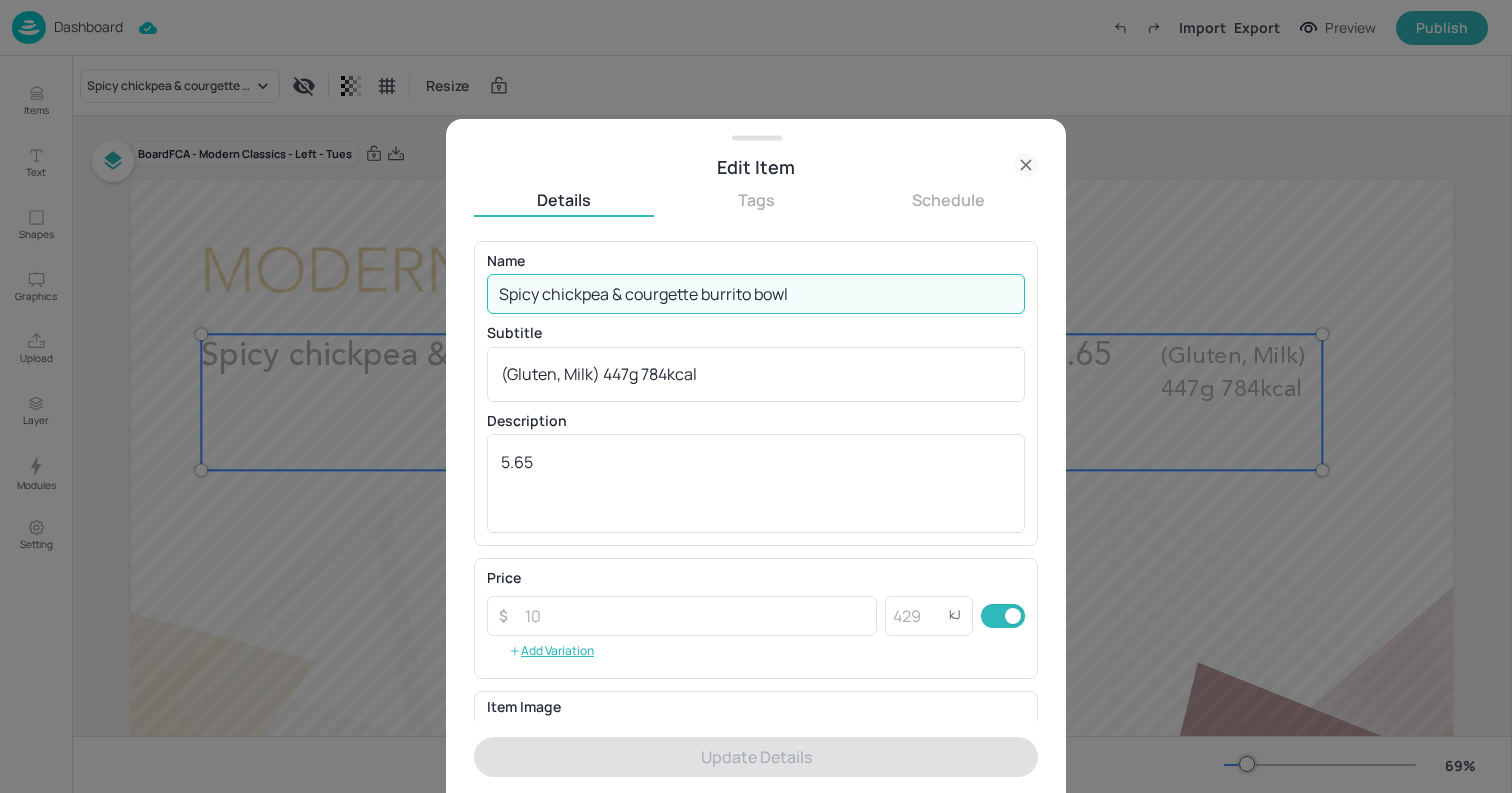 click on "Spicy chickpea & courgette burrito bowl" at bounding box center (756, 294) 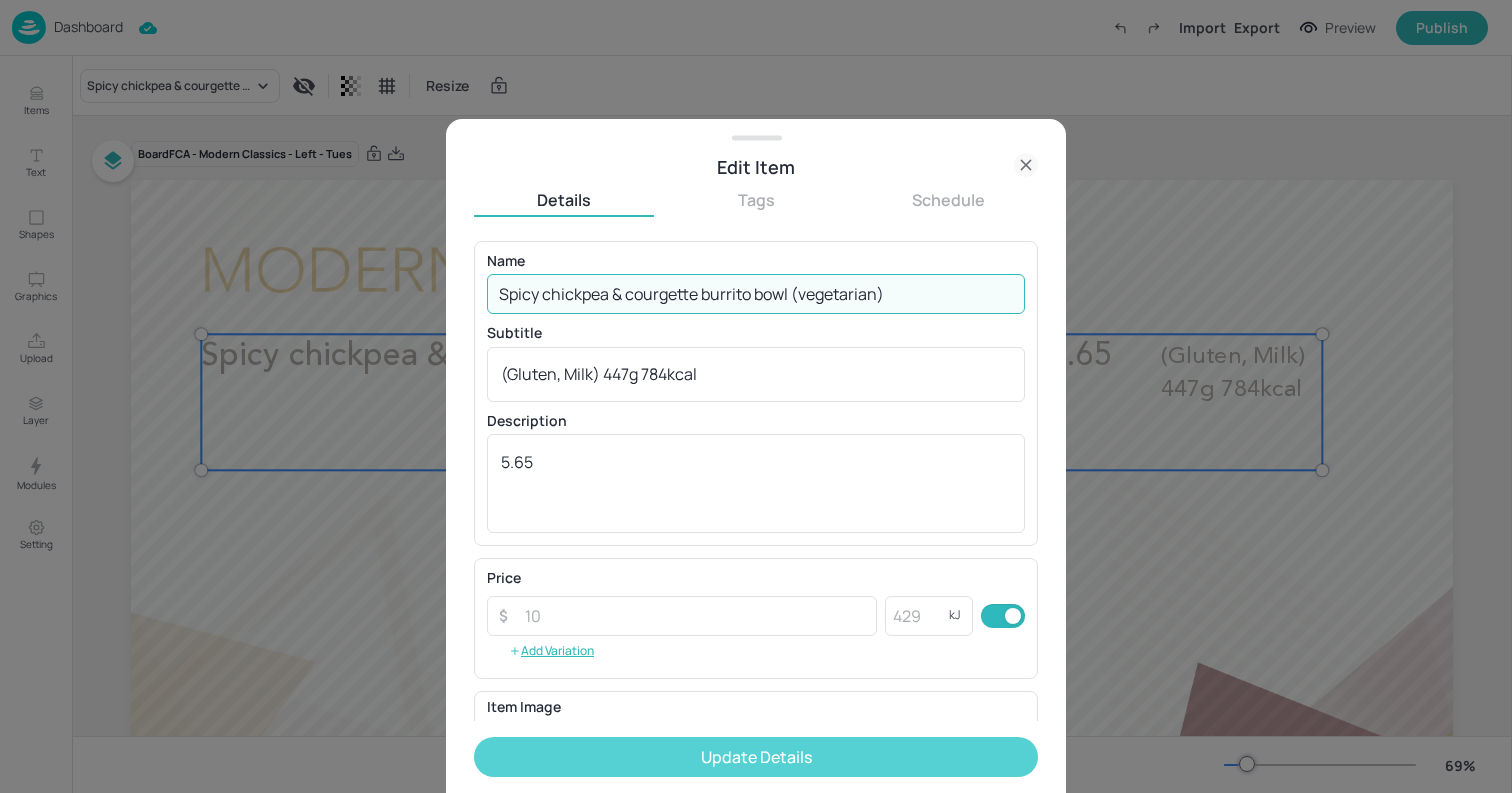 type on "Spicy chickpea & courgette burrito bowl (vegetarian)" 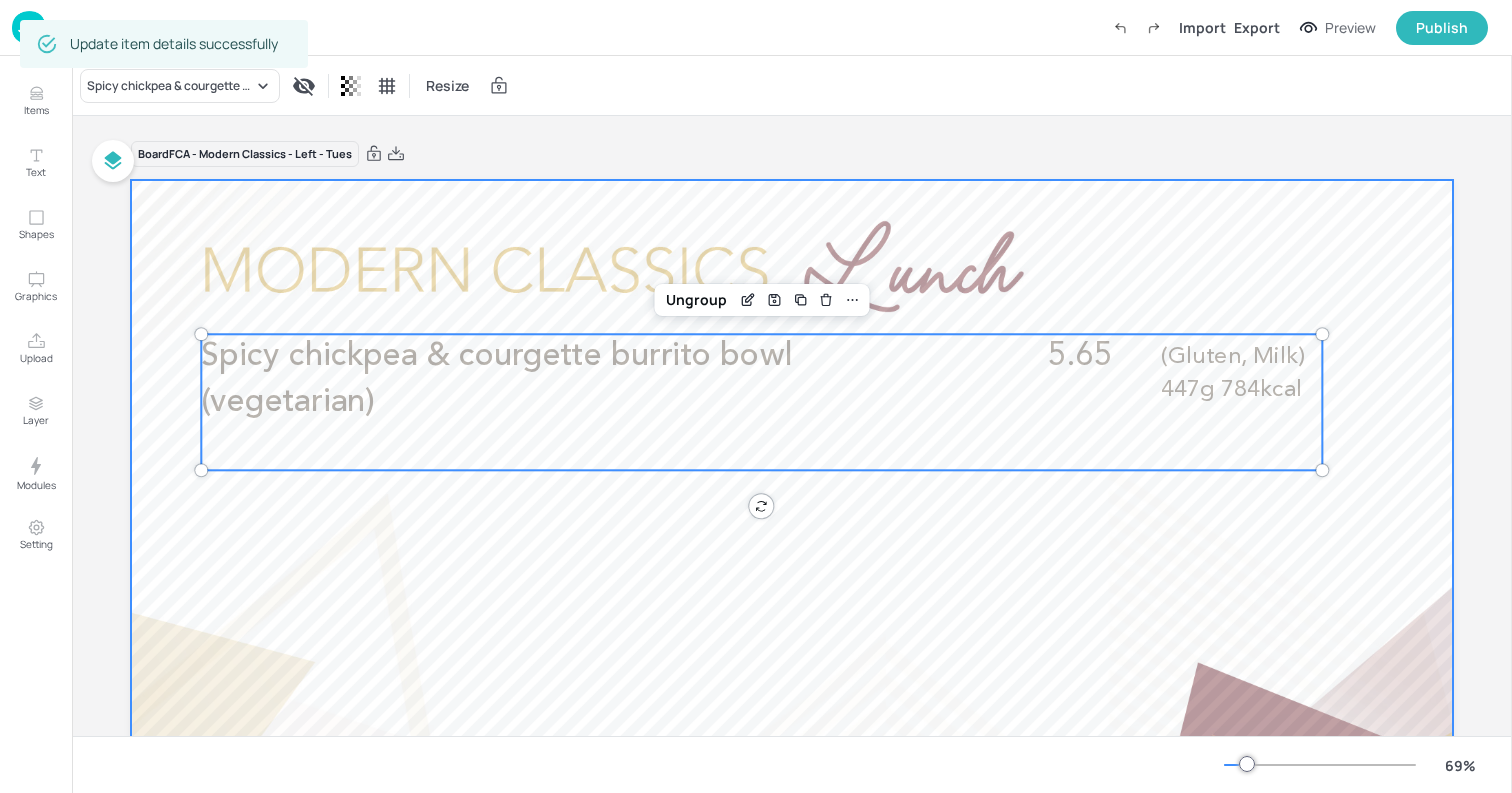 click at bounding box center (792, 552) 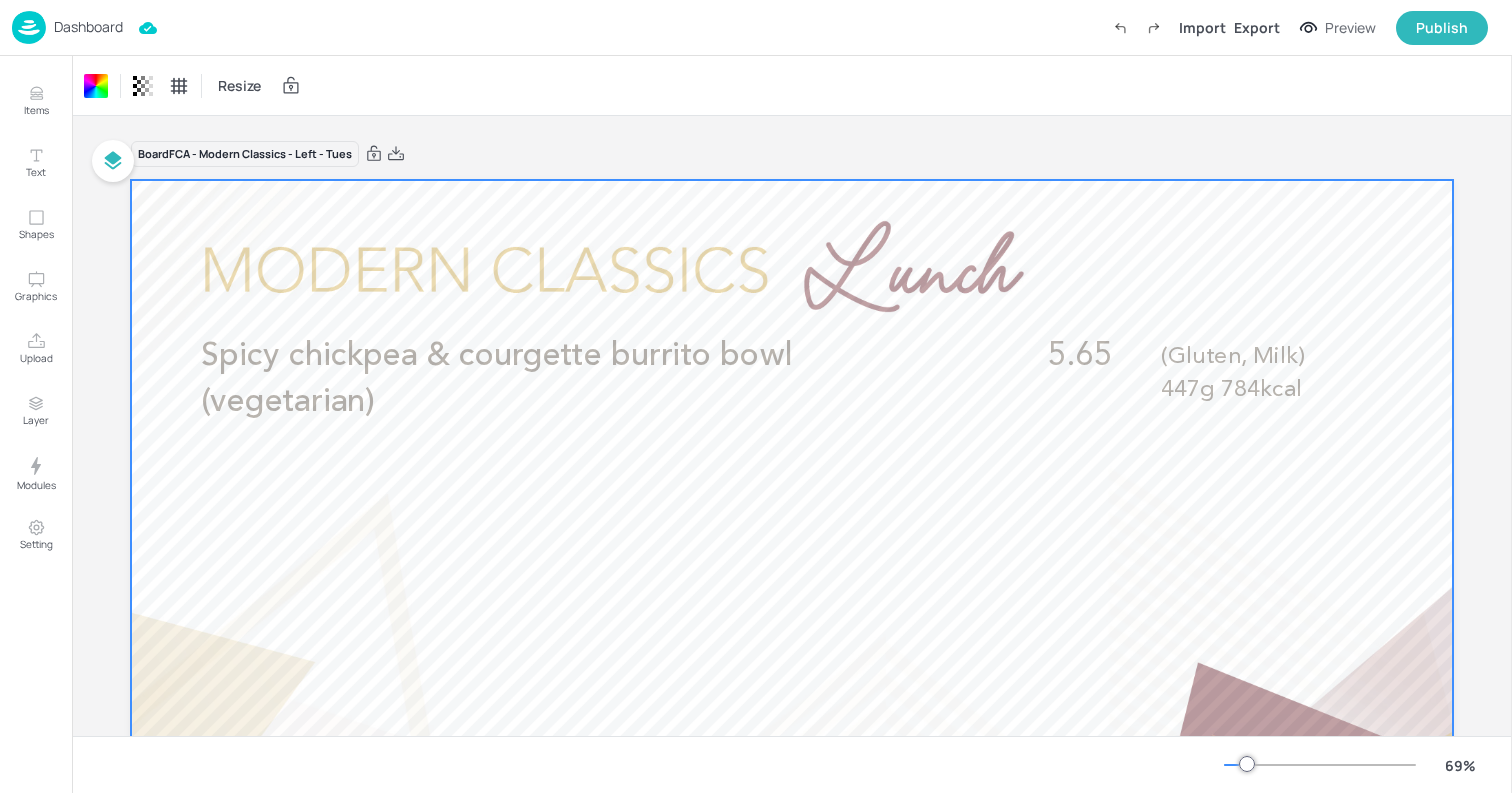 click at bounding box center [29, 27] 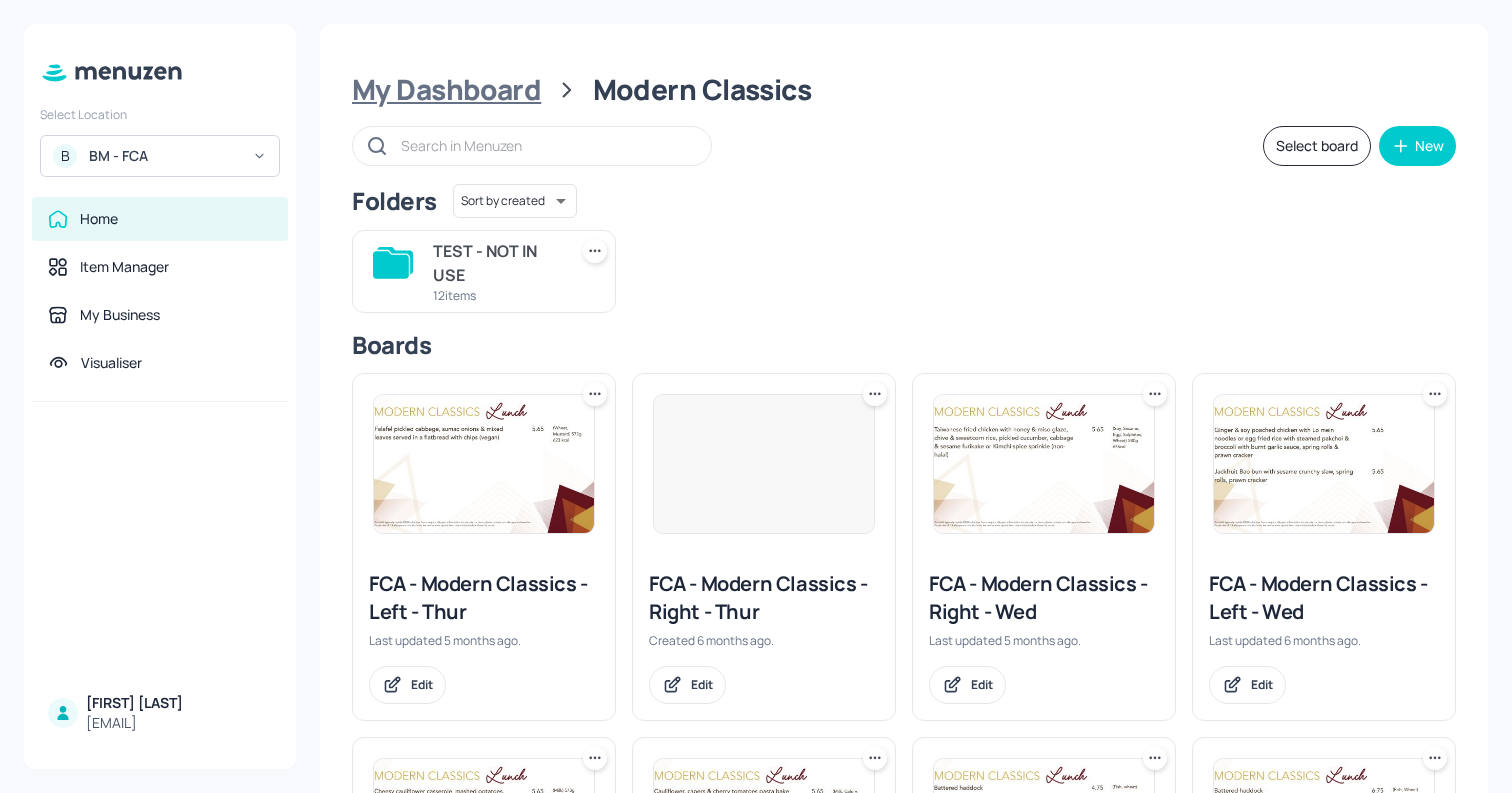 click on "My Dashboard" at bounding box center [446, 90] 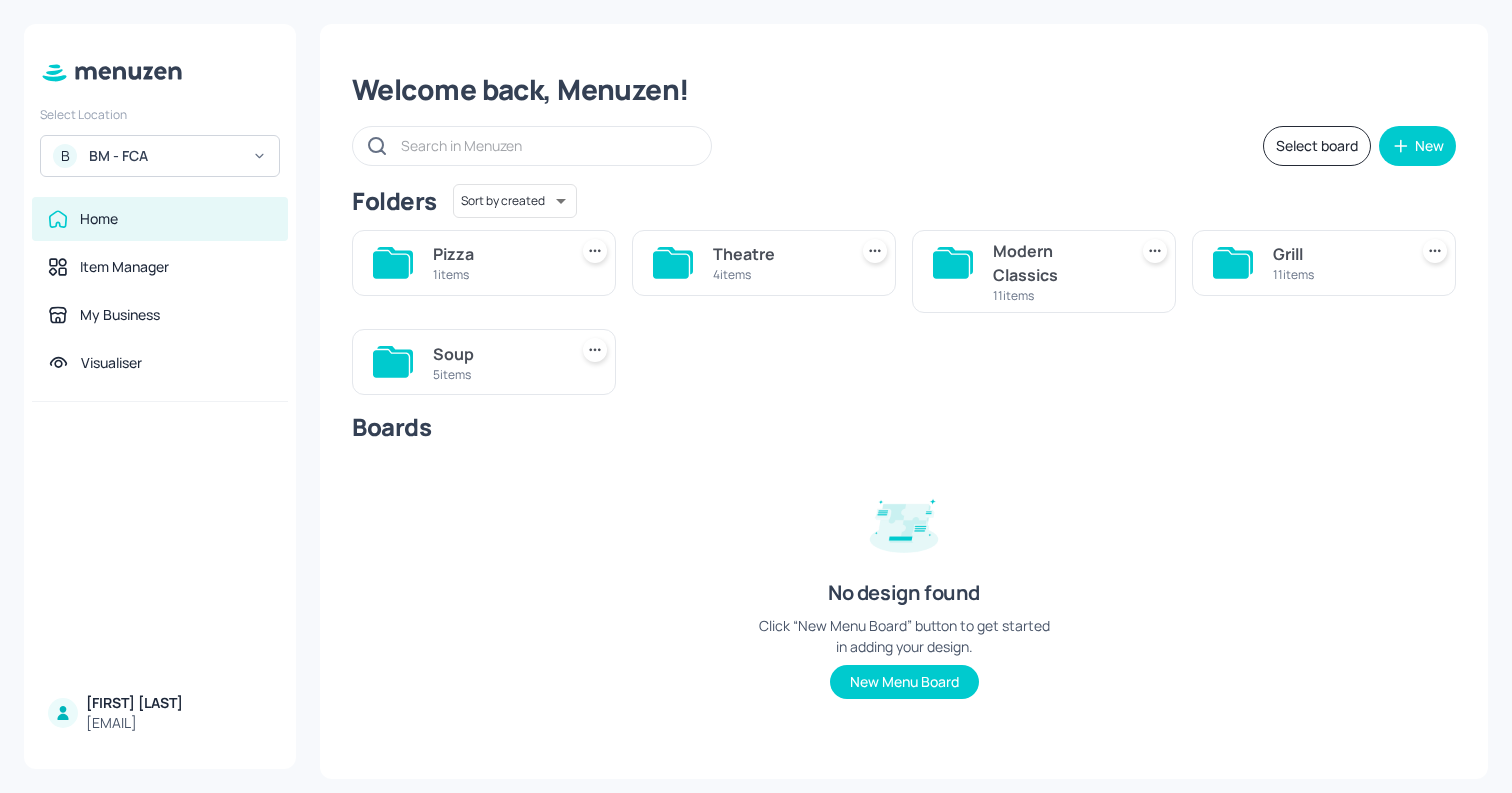 click on "Pizza" at bounding box center [496, 254] 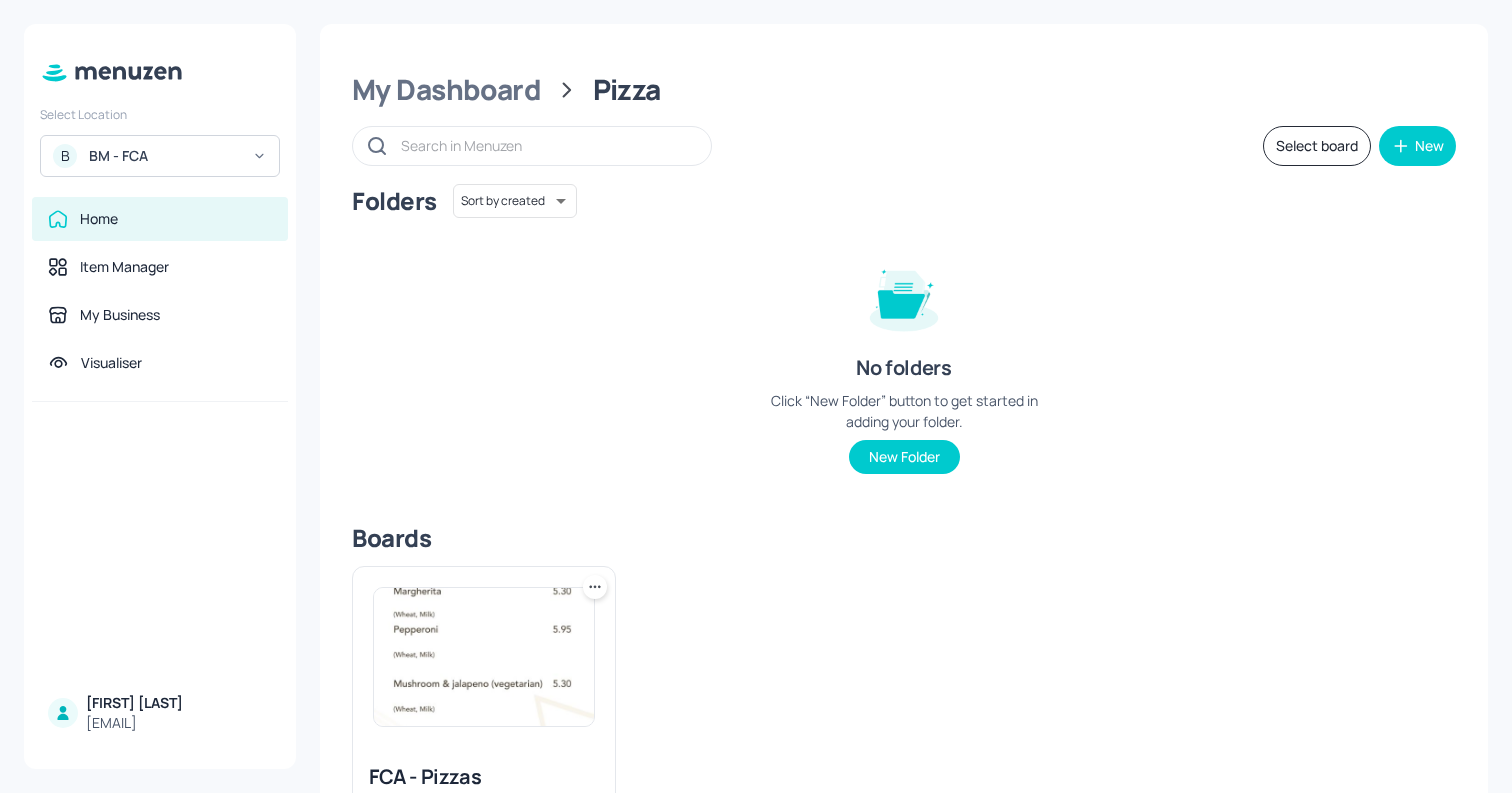 click at bounding box center [484, 657] 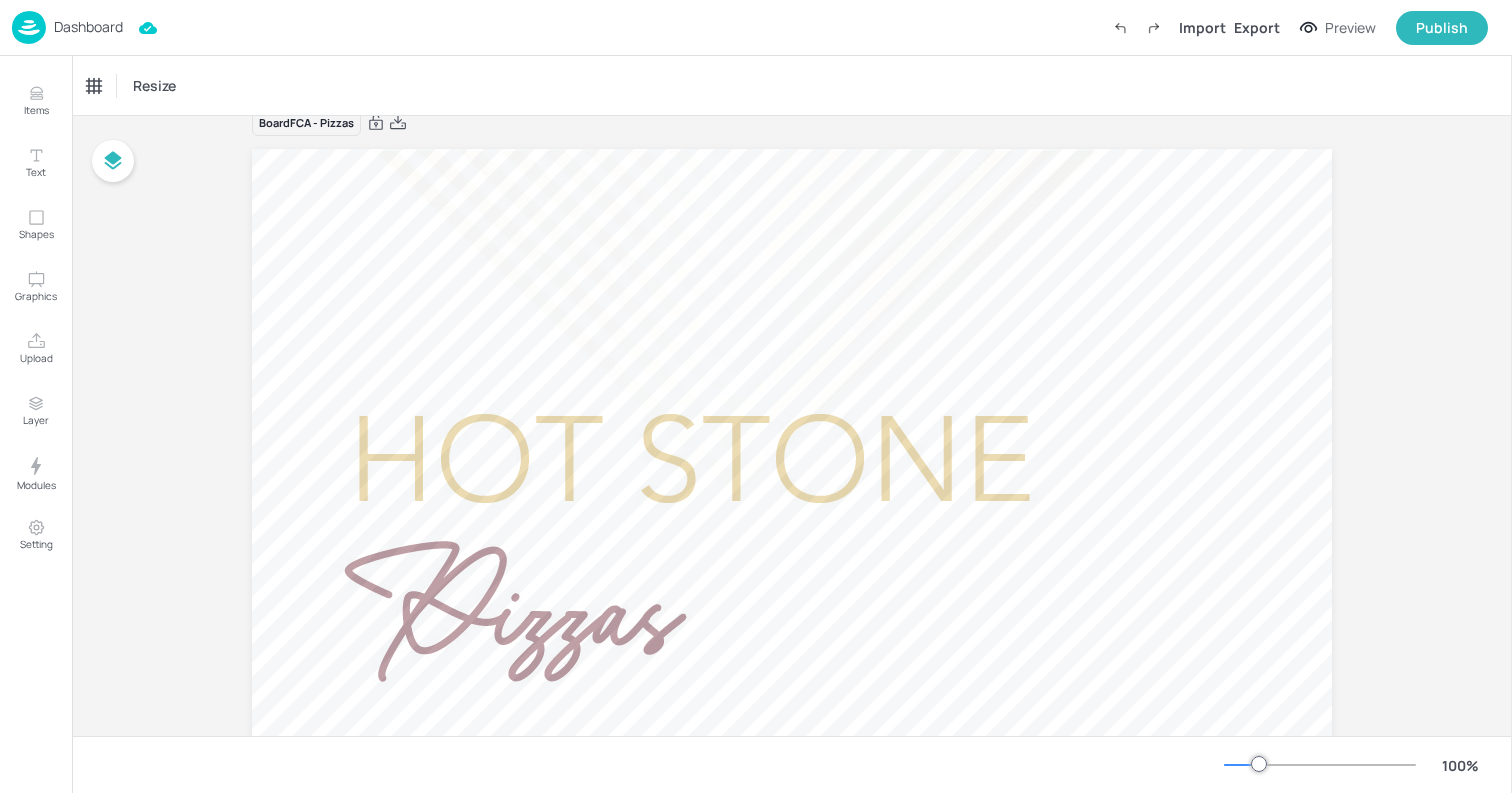 scroll, scrollTop: 0, scrollLeft: 0, axis: both 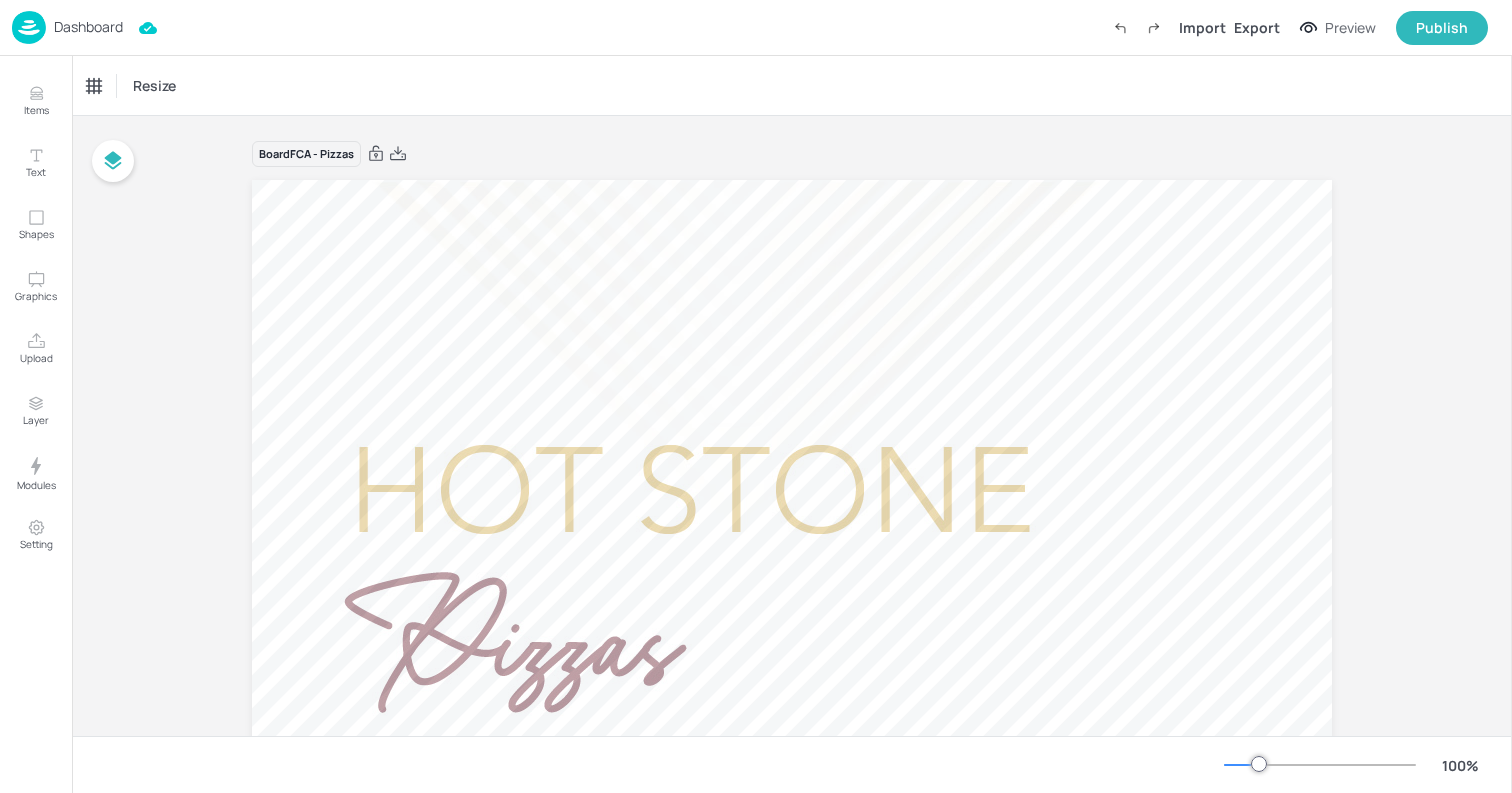 click on "Dashboard" at bounding box center (88, 27) 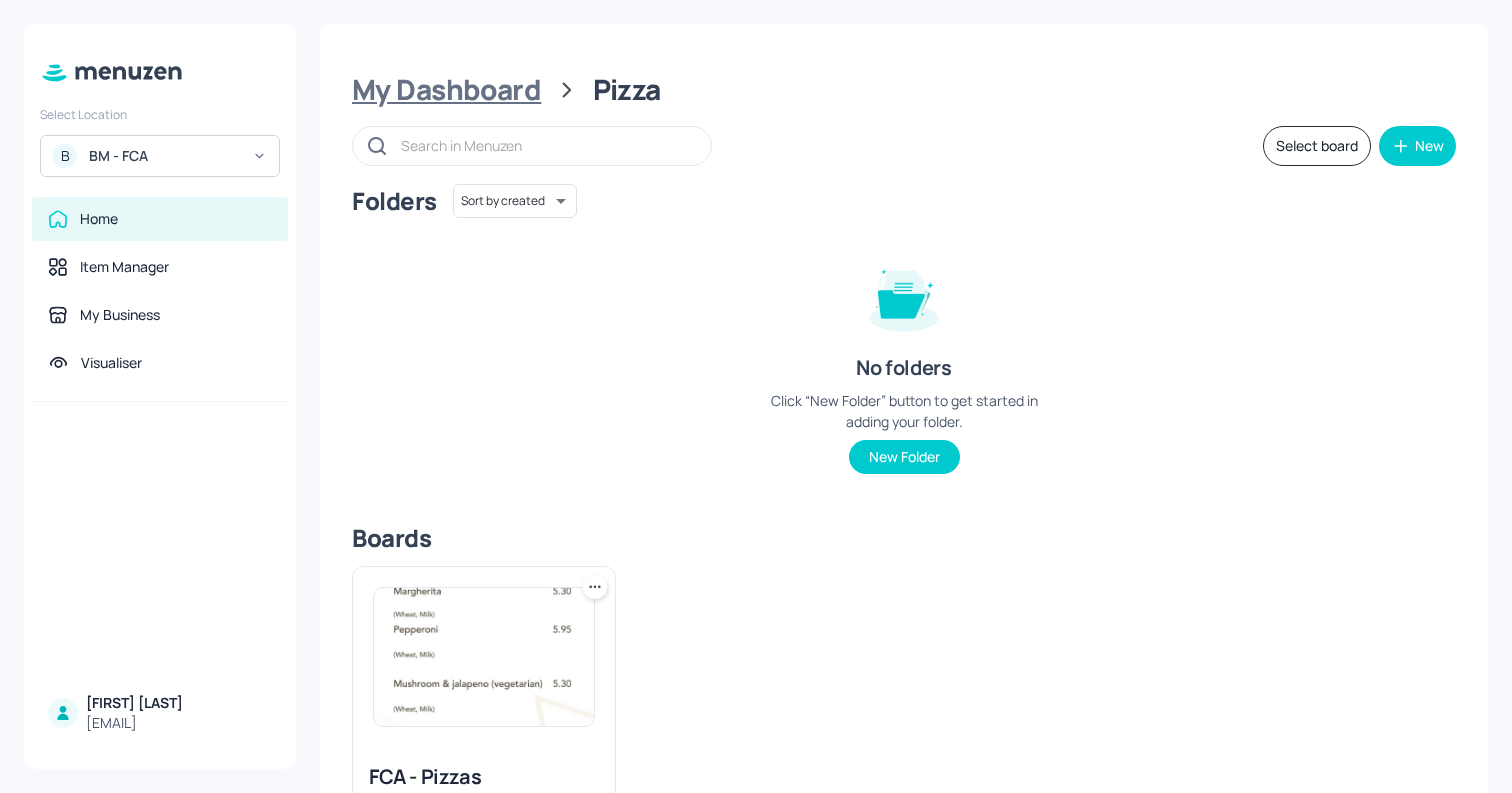click on "My Dashboard" at bounding box center [446, 90] 